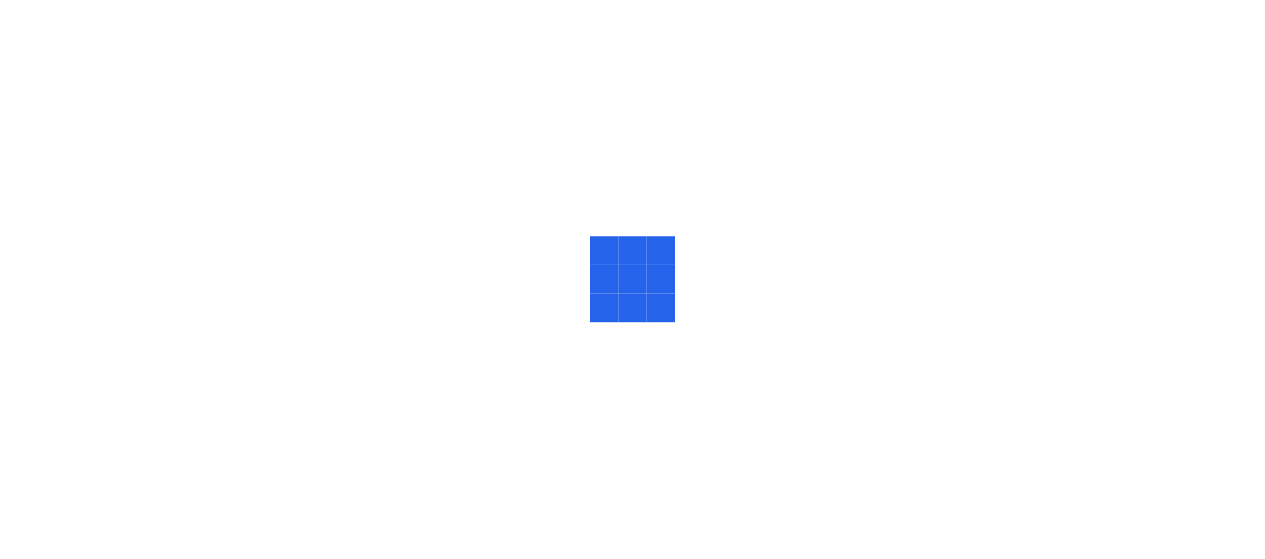 scroll, scrollTop: 0, scrollLeft: 0, axis: both 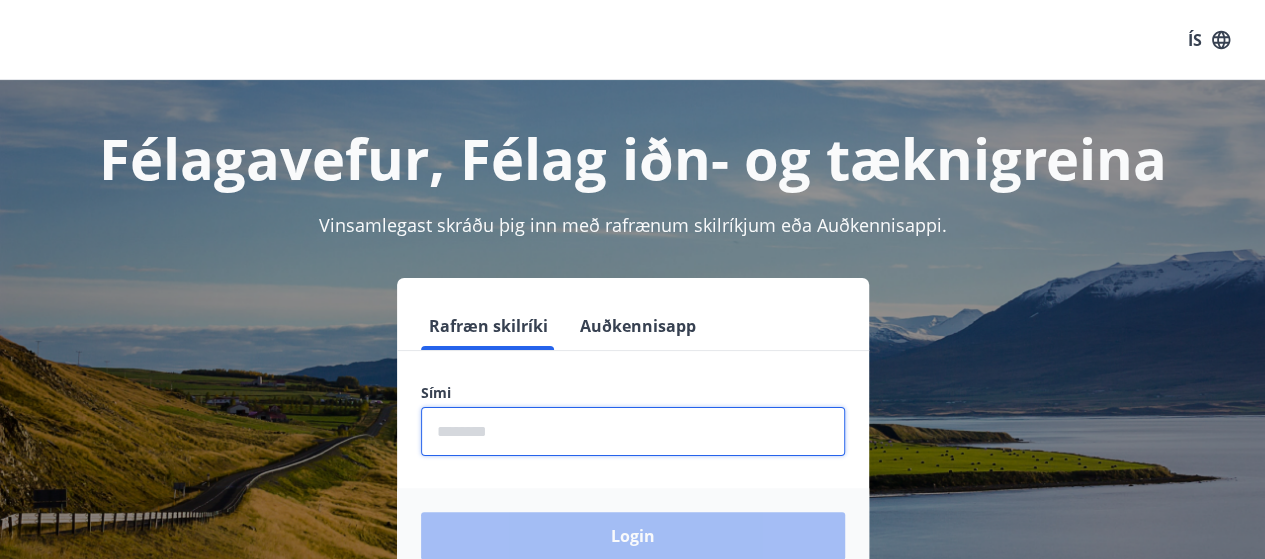 click at bounding box center [633, 431] 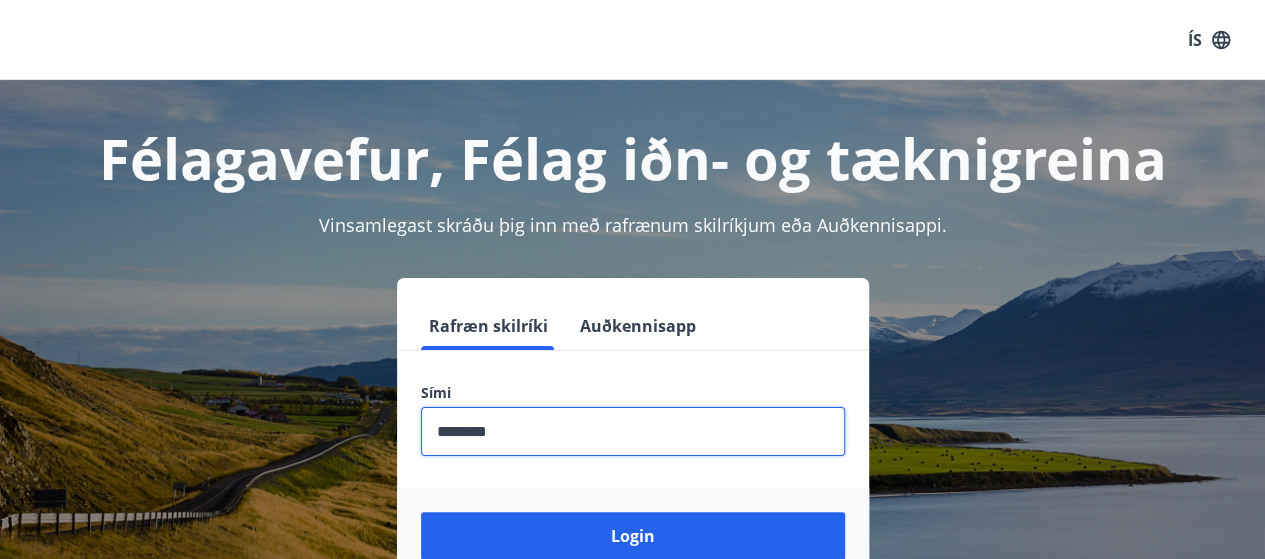 click on "Login" at bounding box center [633, 536] 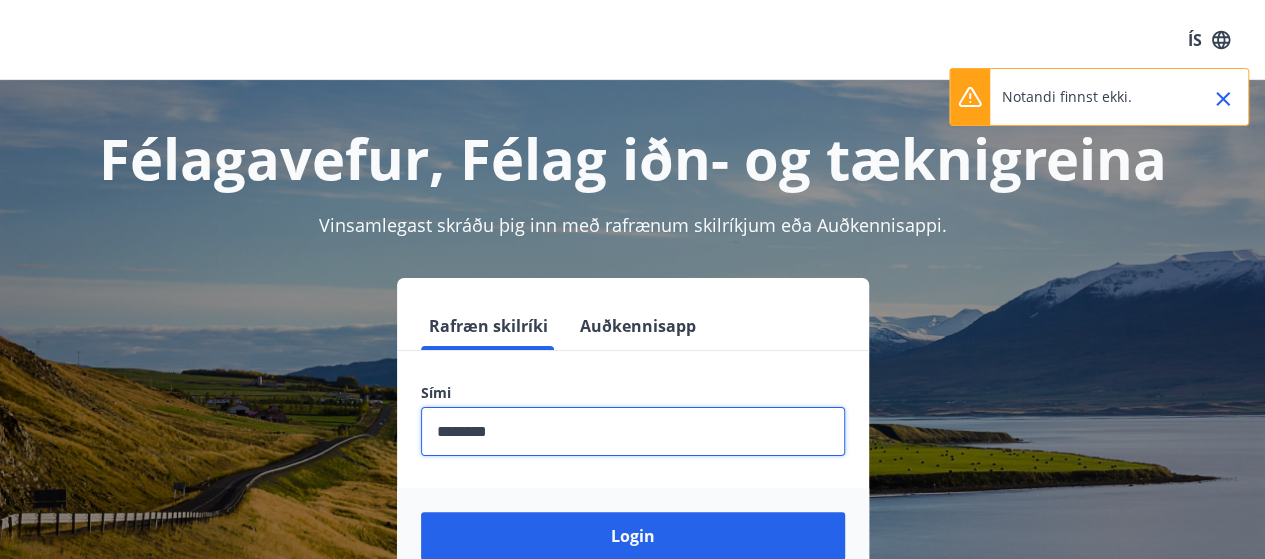 scroll, scrollTop: 100, scrollLeft: 0, axis: vertical 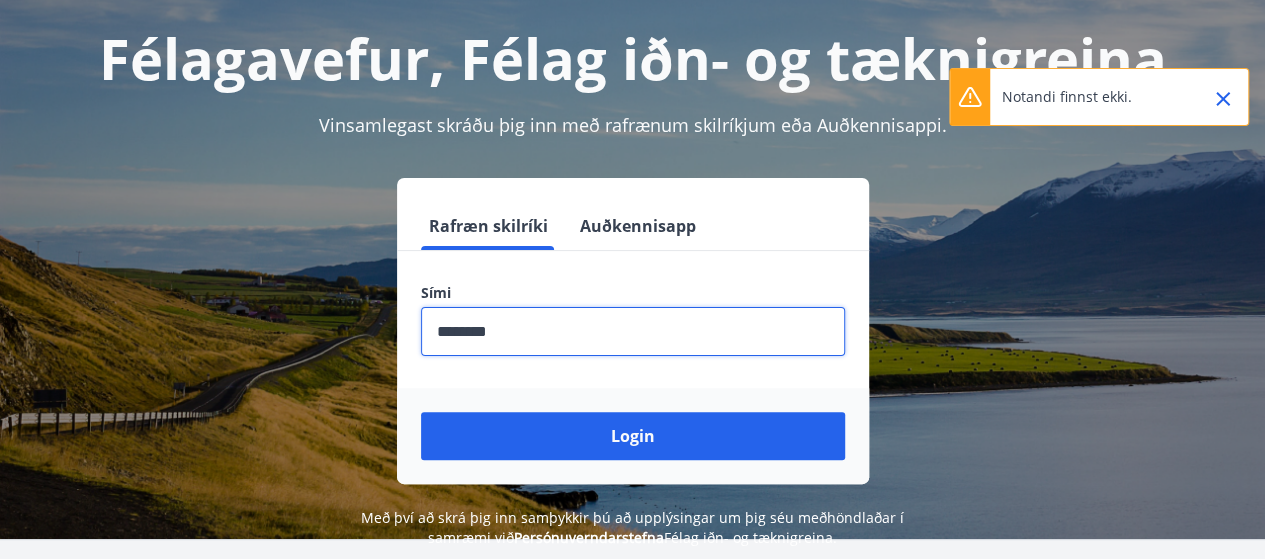 click on "Login" at bounding box center [633, 436] 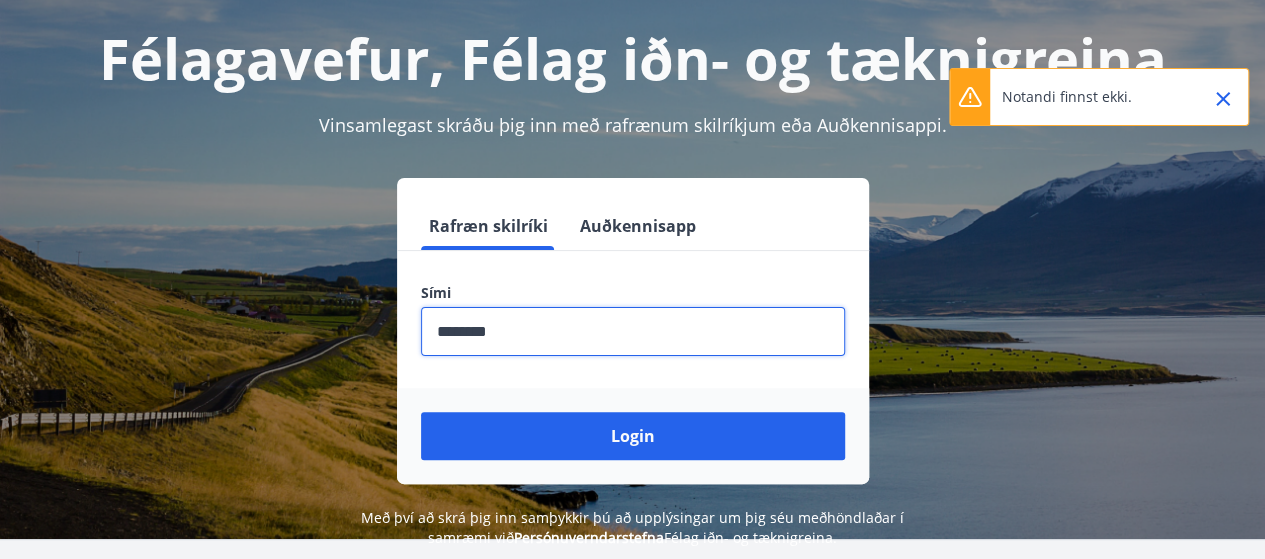 click at bounding box center (633, 331) 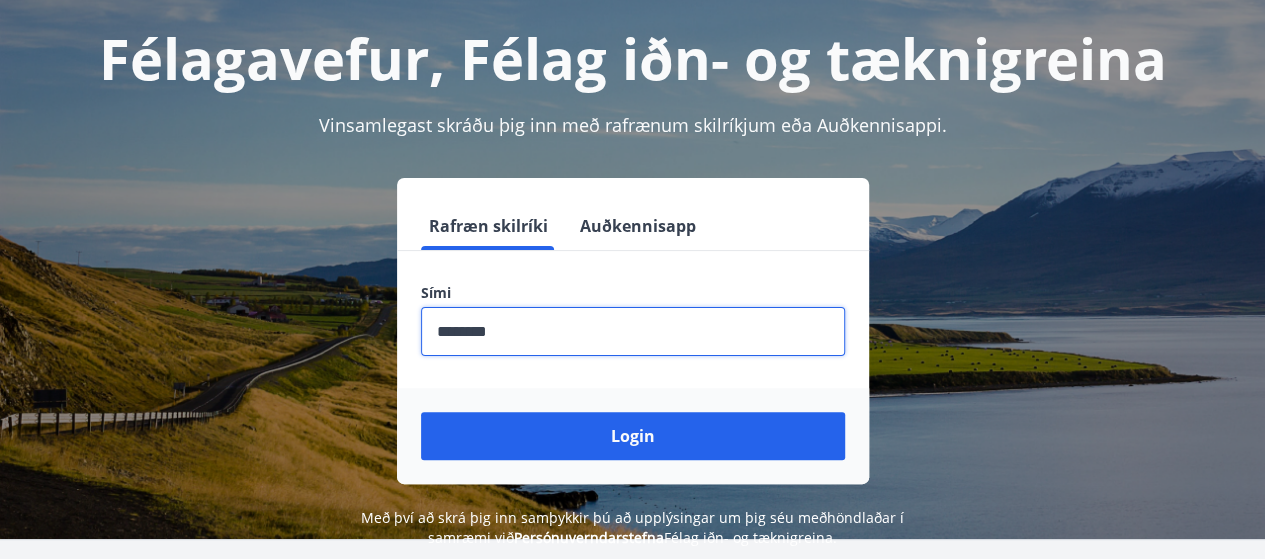 drag, startPoint x: 530, startPoint y: 331, endPoint x: 222, endPoint y: 308, distance: 308.85757 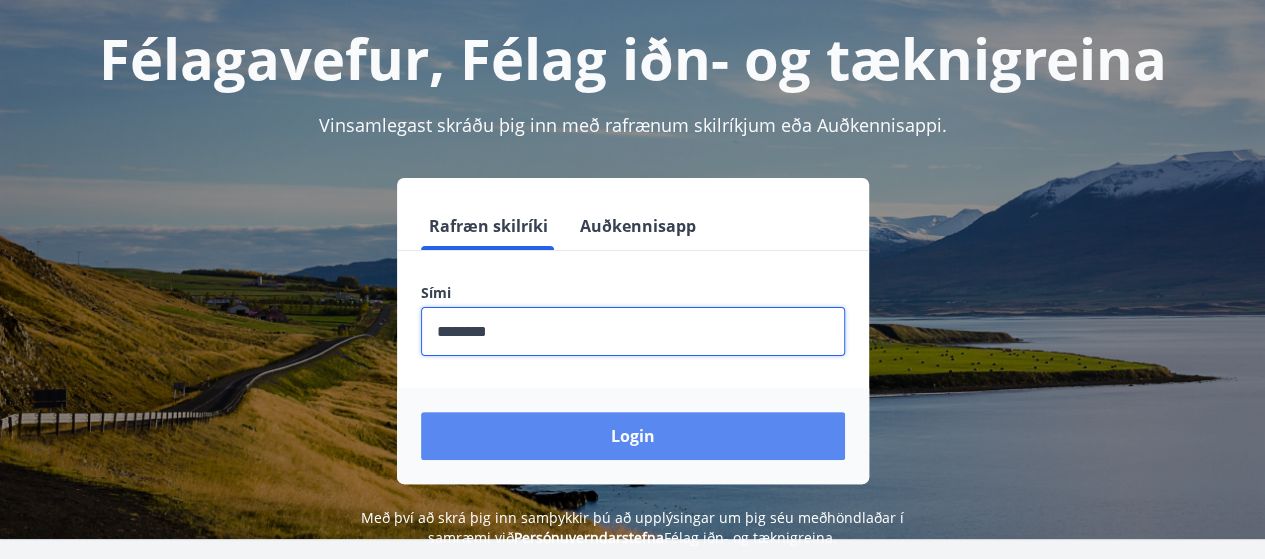 type on "********" 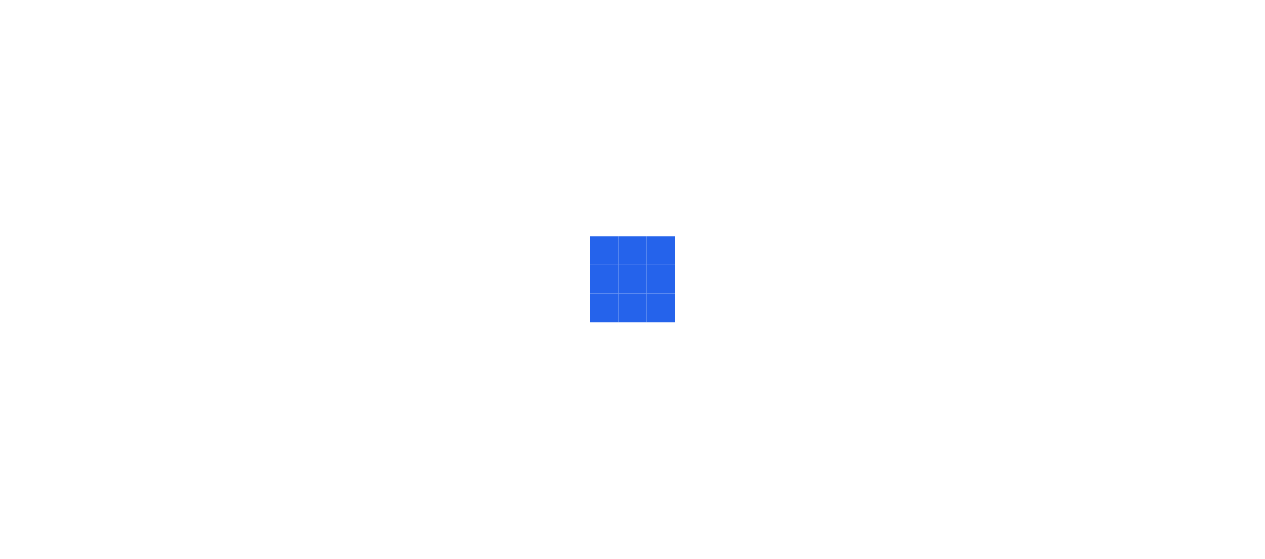 scroll, scrollTop: 0, scrollLeft: 0, axis: both 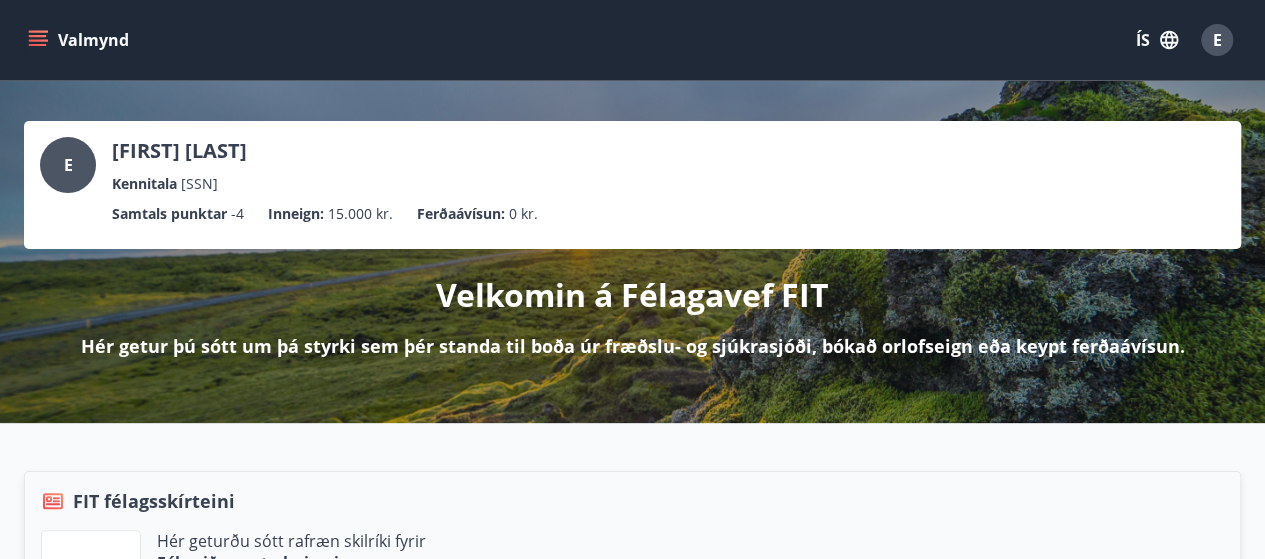click on "Valmynd" at bounding box center [80, 40] 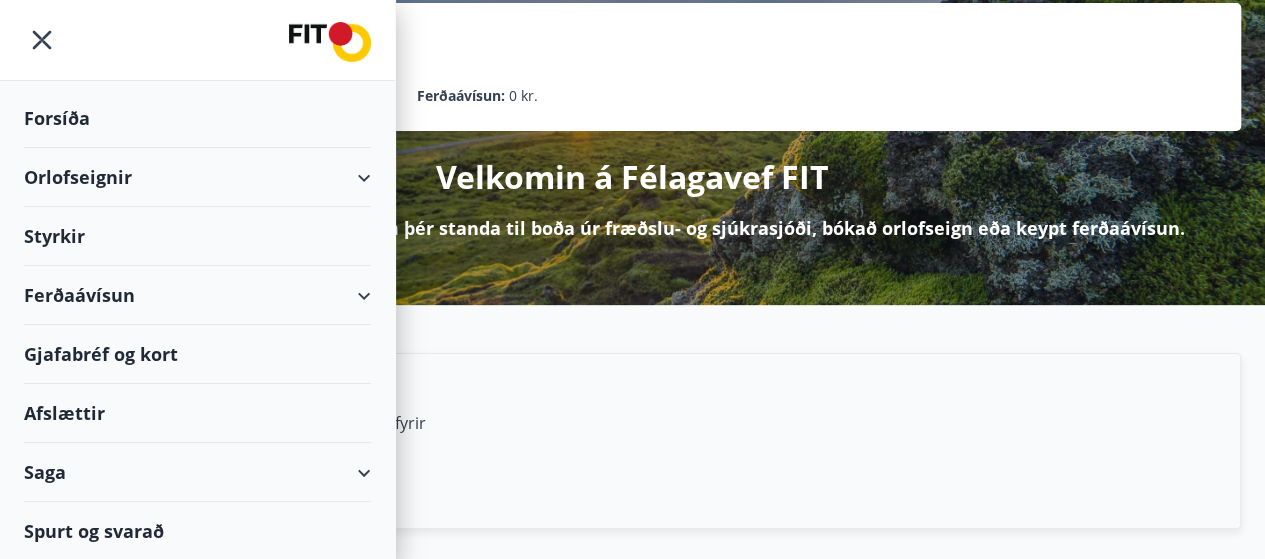 scroll, scrollTop: 300, scrollLeft: 0, axis: vertical 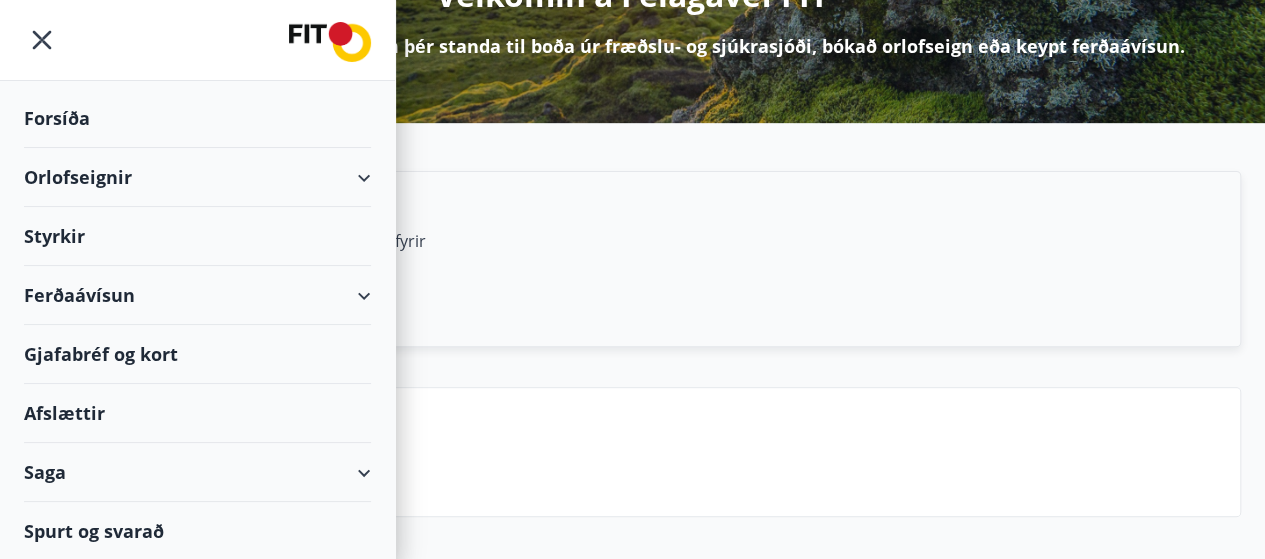 click on "Orlofseignir" at bounding box center [197, 177] 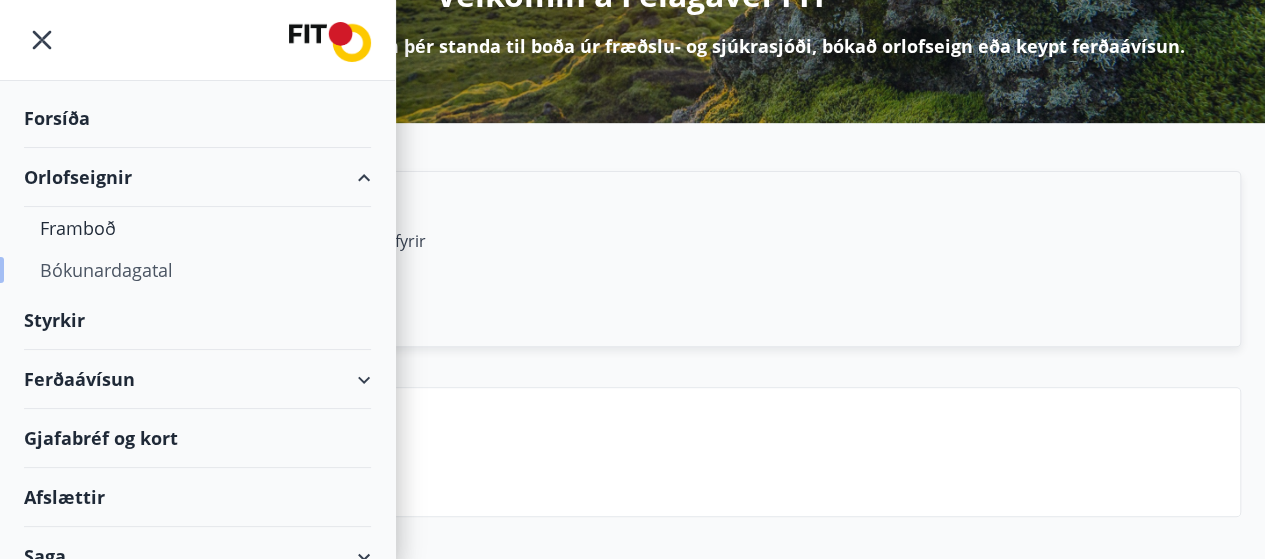 click on "Bókunardagatal" at bounding box center [197, 270] 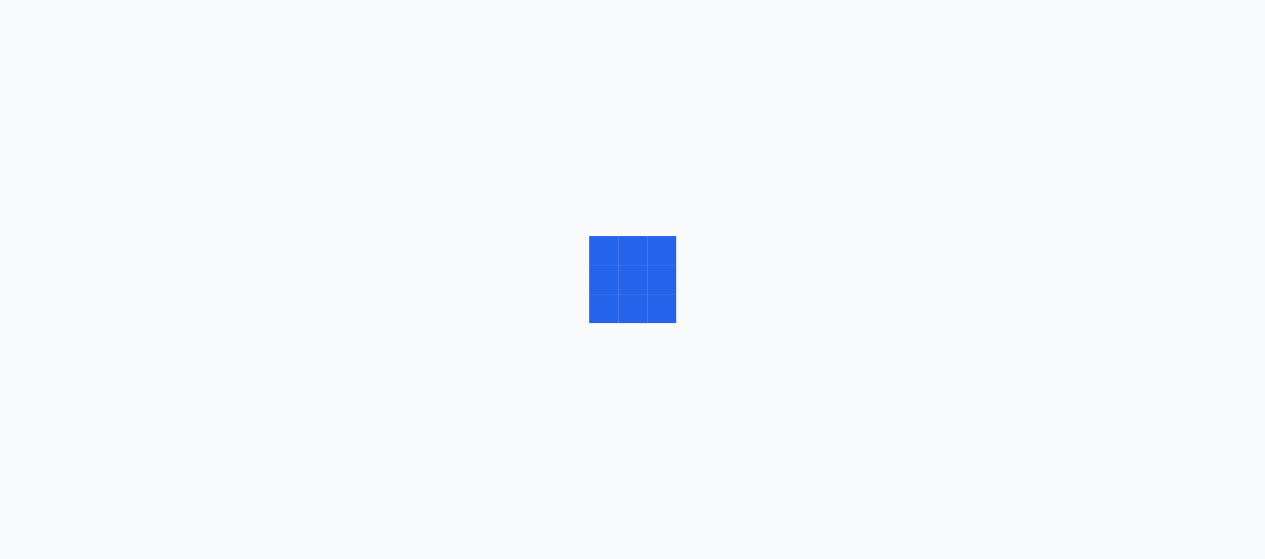 scroll, scrollTop: 0, scrollLeft: 0, axis: both 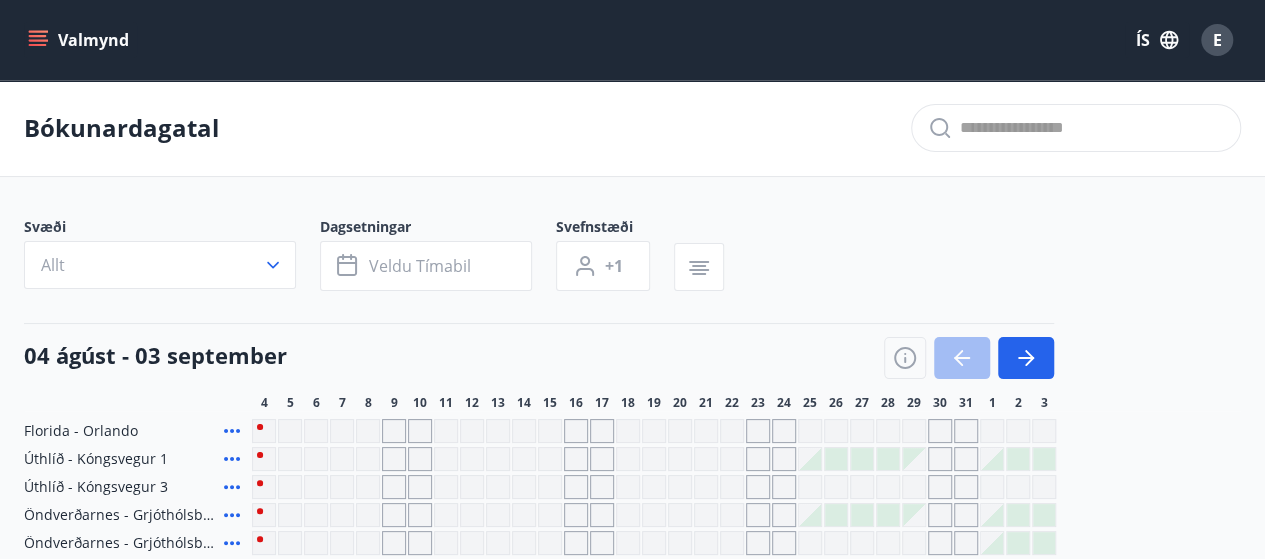 click on "Valmynd" at bounding box center [80, 40] 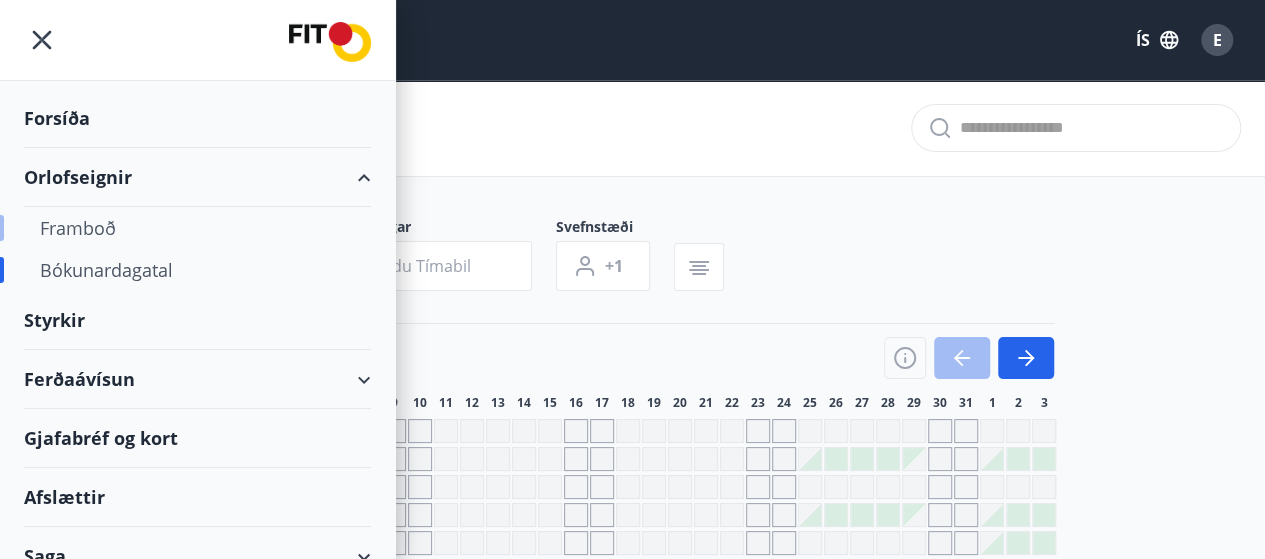 scroll, scrollTop: 82, scrollLeft: 0, axis: vertical 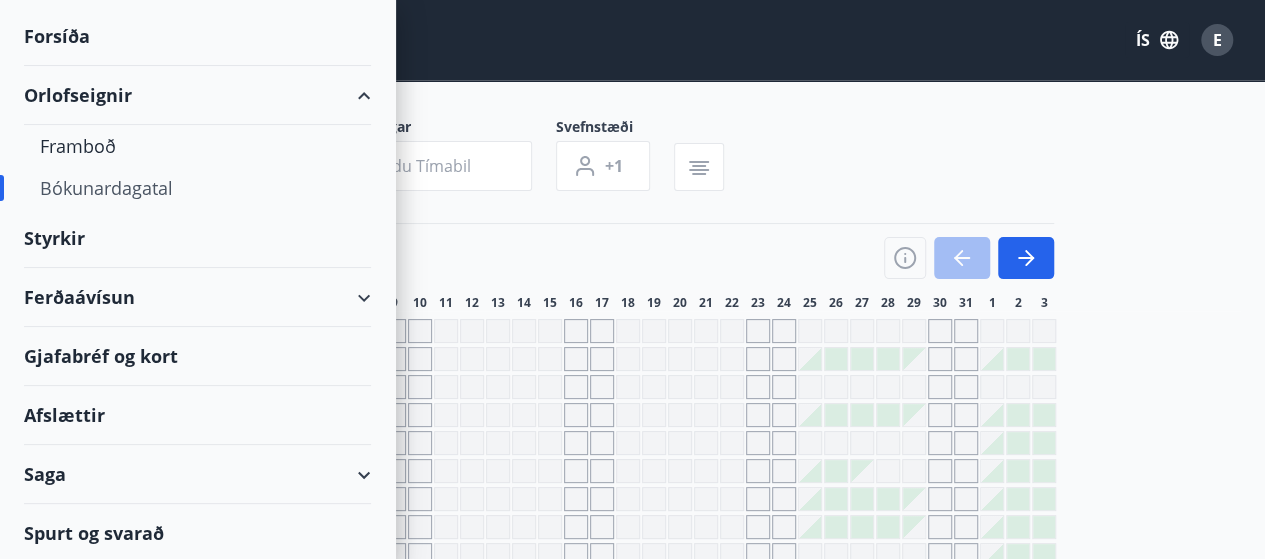 click on "Spurt og svarað" at bounding box center (197, 533) 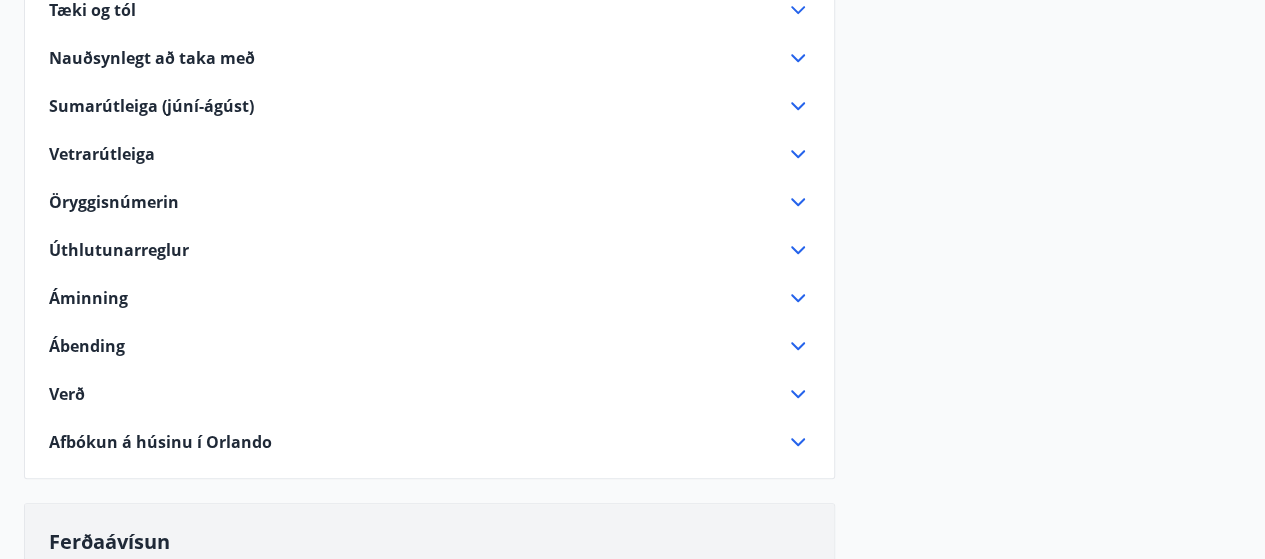 scroll, scrollTop: 602, scrollLeft: 0, axis: vertical 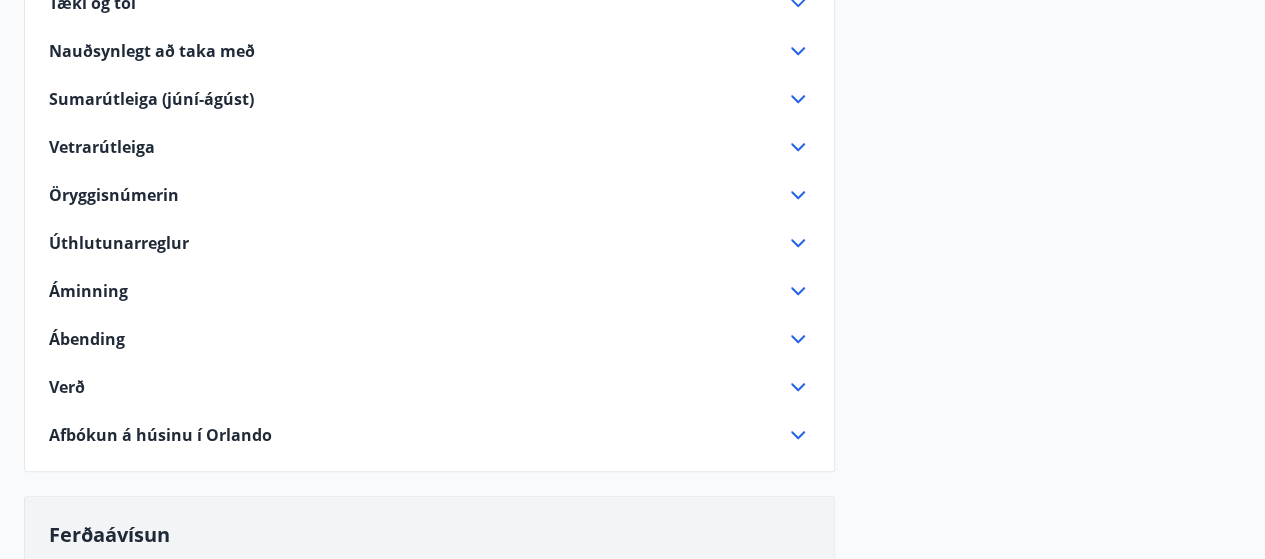 click on "Reglur um opnun á leigur á orlofsvef FIT
Tímabilið [MONTH] - [MONTH] (þar með talin páskavikan) er opnað fyrsta virkan dag í [MONTH] kl 13:00.
Tímabil sumarútleigu (það sem ekki leigist í forgangsleigu) er opnað samkvæmt auglýsingu í fréttabréfi og heimasíðu, hverju sinni
Tímabilið [MONTH]. - [MONTH]. er opnað fyrsta virkan dag í [MONTH] kl.13.00.
Hátún í [CITY] er opnað fyrsta virkan dag í hverjum mánuði kl. 13:00. Þá opnast [NUMBER]. mánuður frá þeim degi.
Húsið í [CITY] er sett inn 1. virka dag í [MONTH] kl. 13 og þá opnað fyrir næsta ár á eftir. Dæmi: 1. [MONTH] [YEAR] kl. 13:00 er opnað allt árið [YEAR].
Umgengni Umgengni lýsir innra manni og eru allir hvattir til að umgangast orlofshúsin með sóma. Ef eitthvað er athugavert við umgengni eða þrifnað húsanna við komu þá látið vita á skrifstofu félagsins.
Þrifgjald er kr. [PRICE].
Breytingargjald kr. [PRICE].-
Afbókun innanlands
Valmynd >> Saga >> Bókanir
fit@example.com" at bounding box center [429, 63] 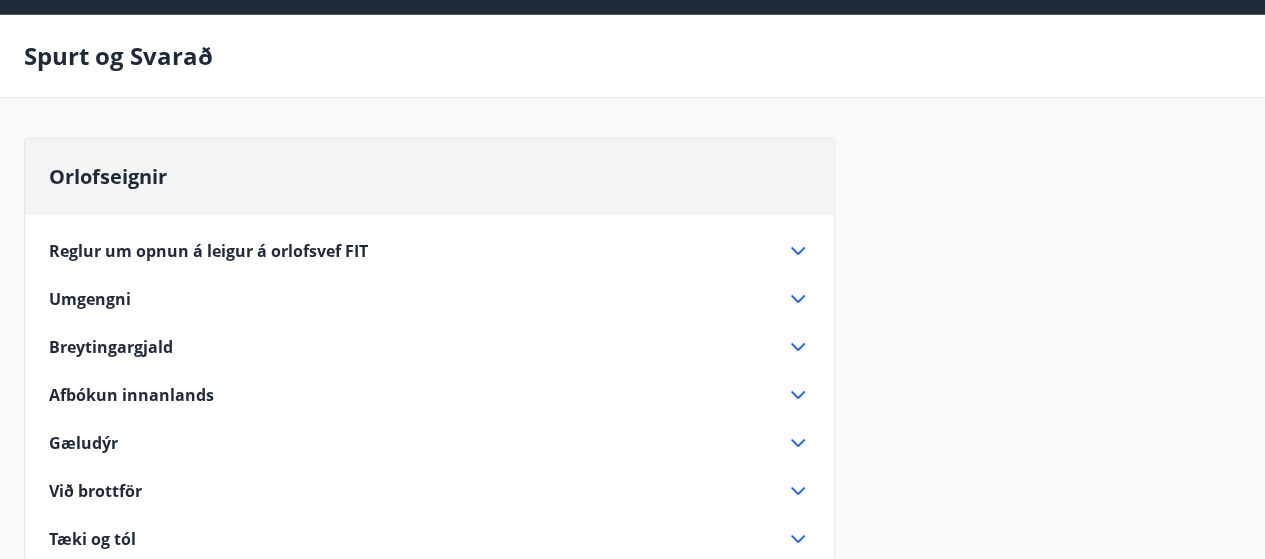 scroll, scrollTop: 2, scrollLeft: 0, axis: vertical 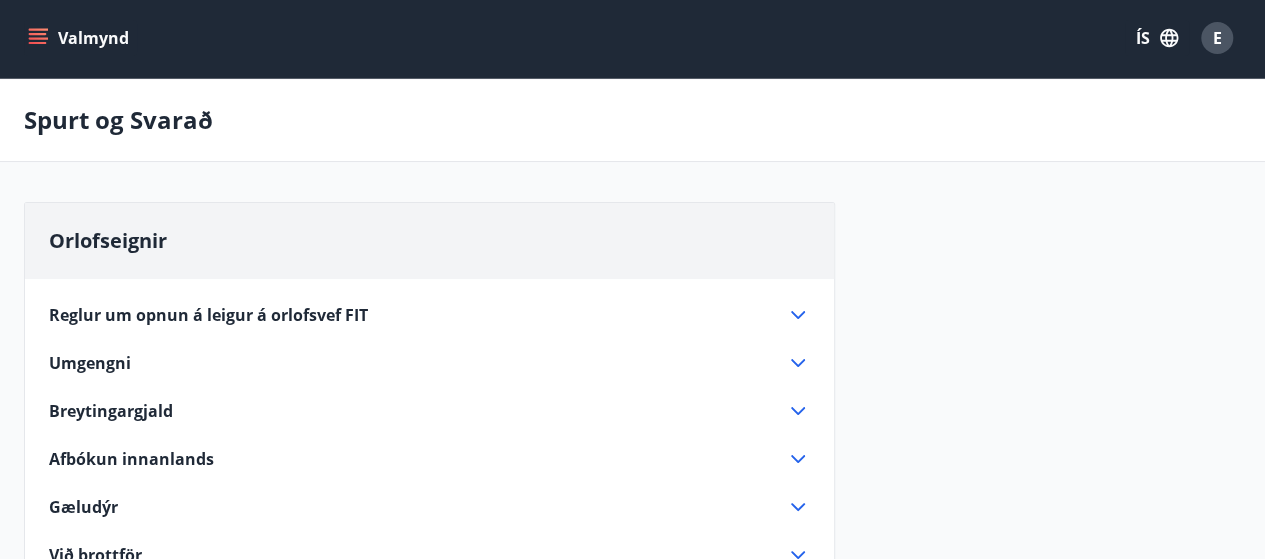 click 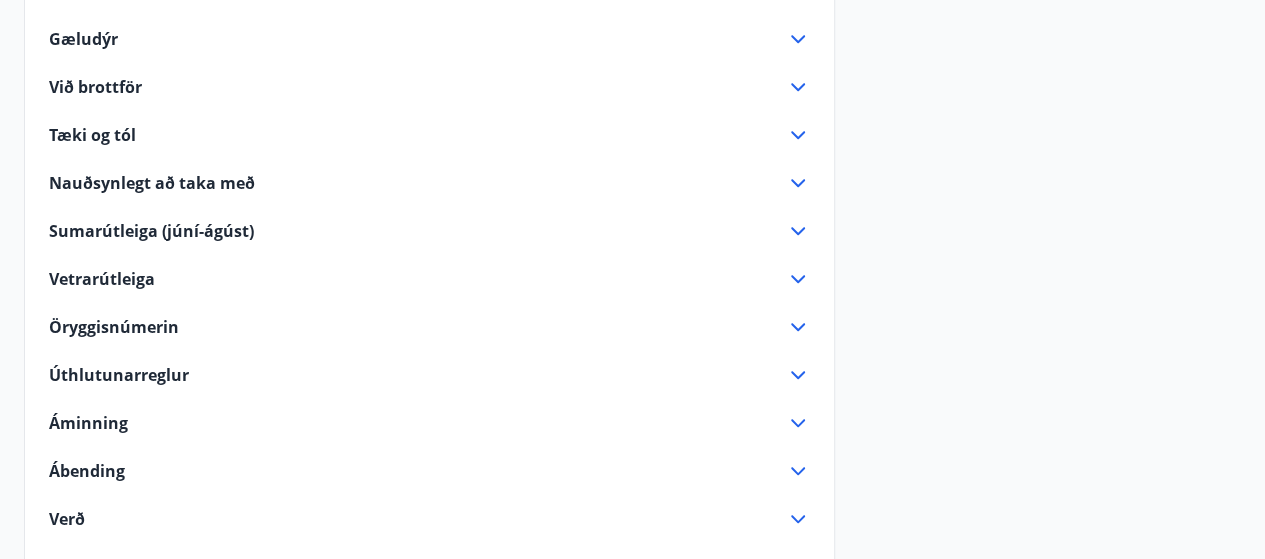 scroll, scrollTop: 702, scrollLeft: 0, axis: vertical 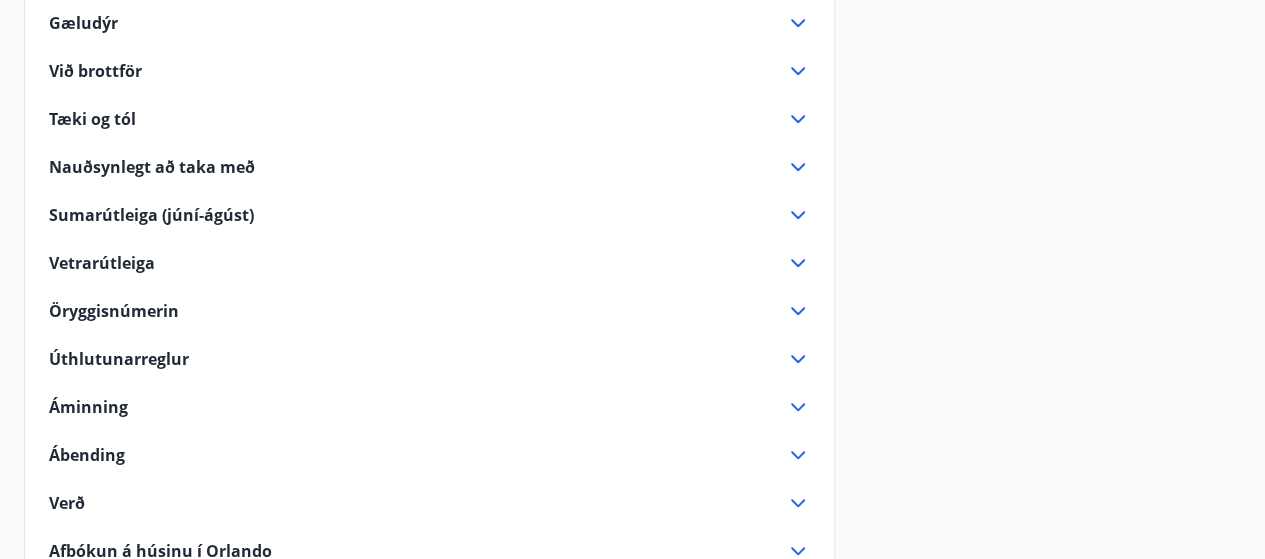 click 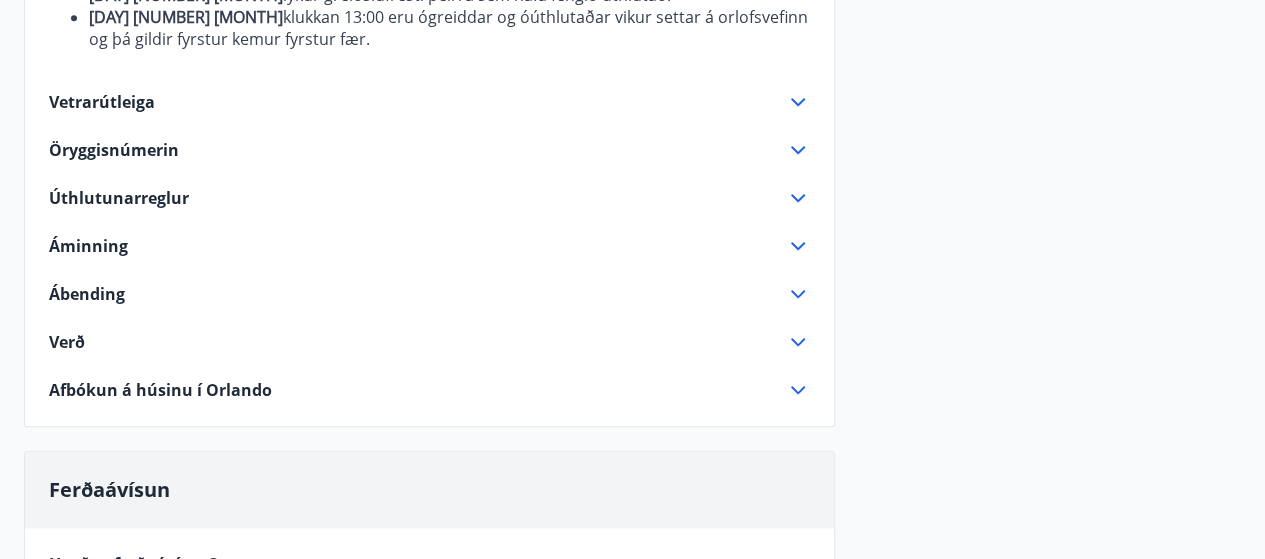 scroll, scrollTop: 902, scrollLeft: 0, axis: vertical 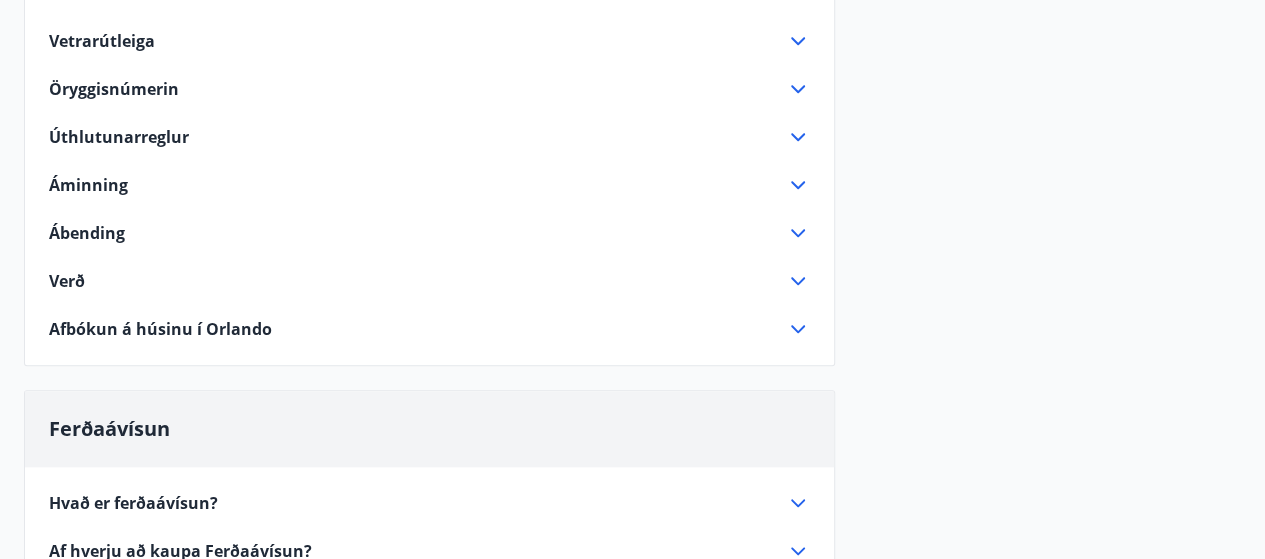 click 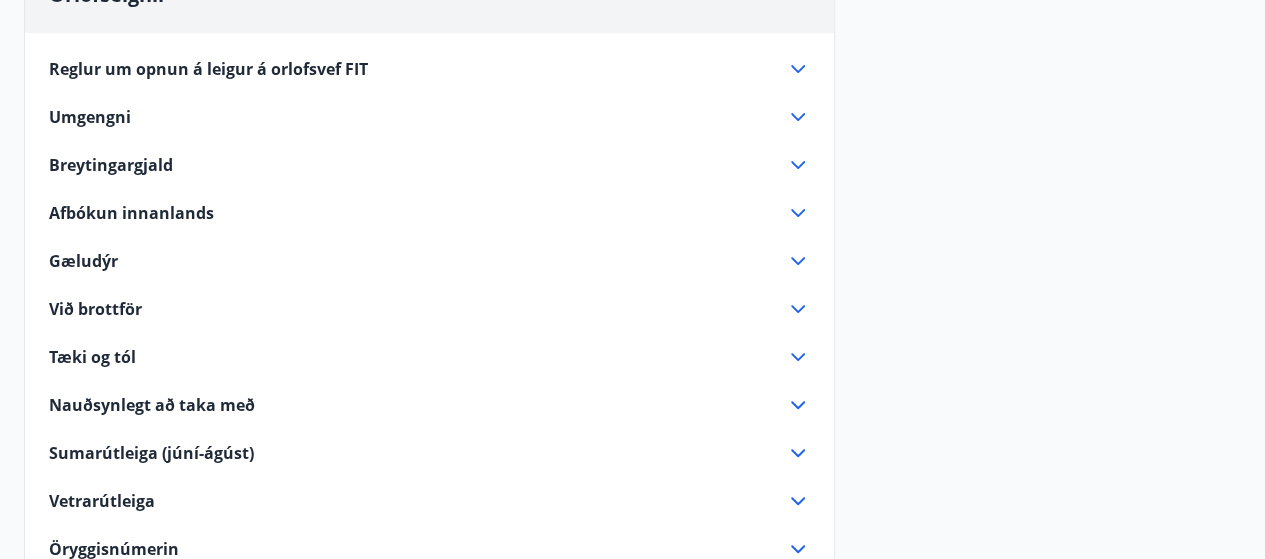 scroll, scrollTop: 206, scrollLeft: 0, axis: vertical 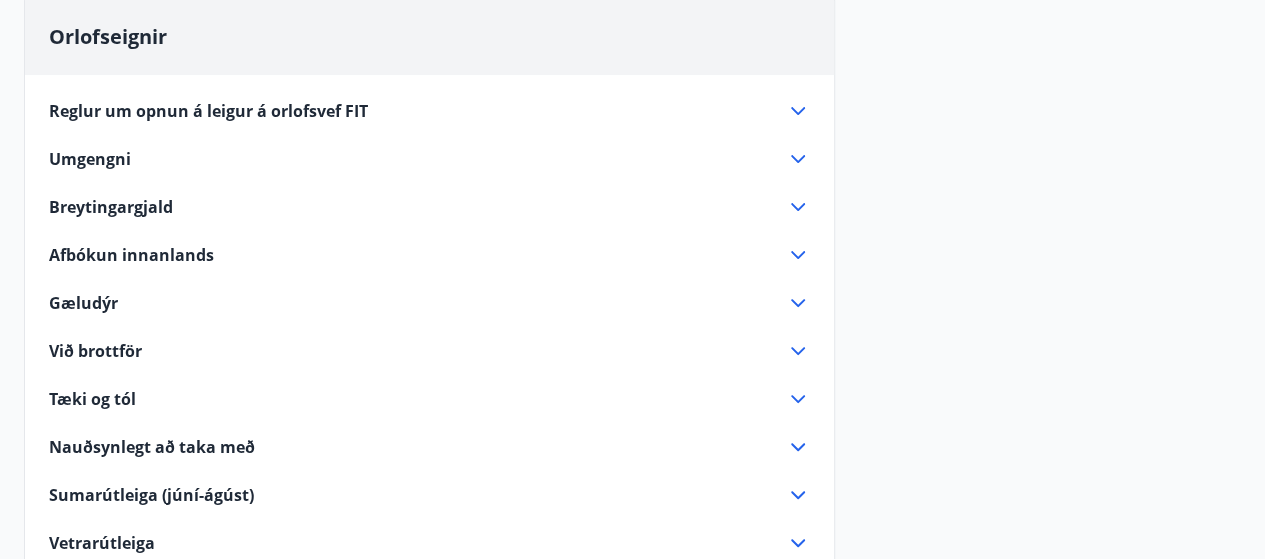 click 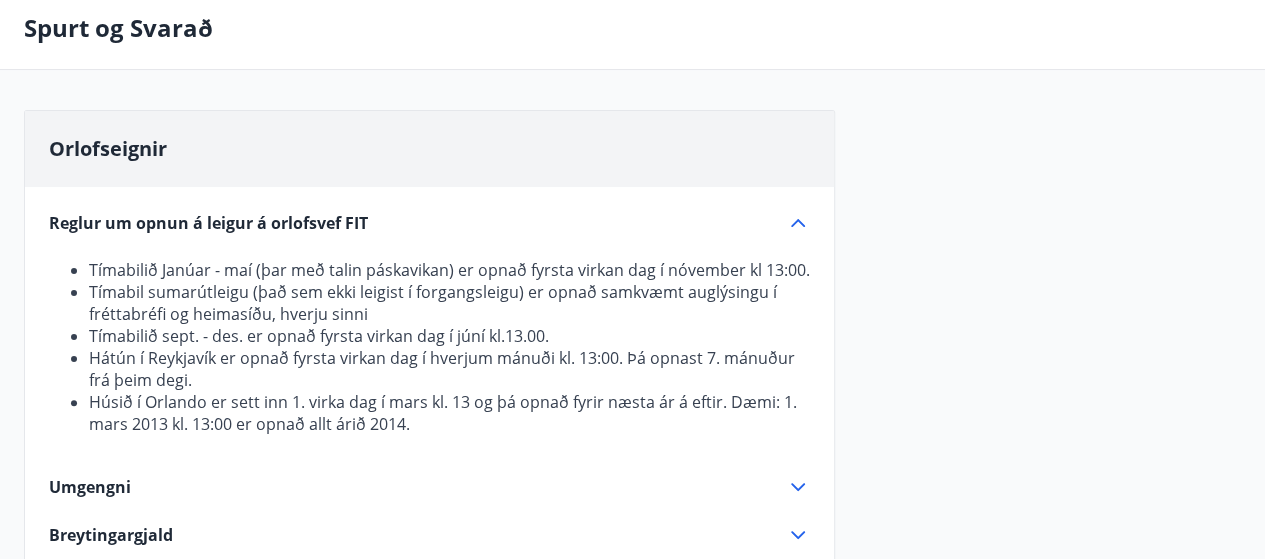 scroll, scrollTop: 0, scrollLeft: 0, axis: both 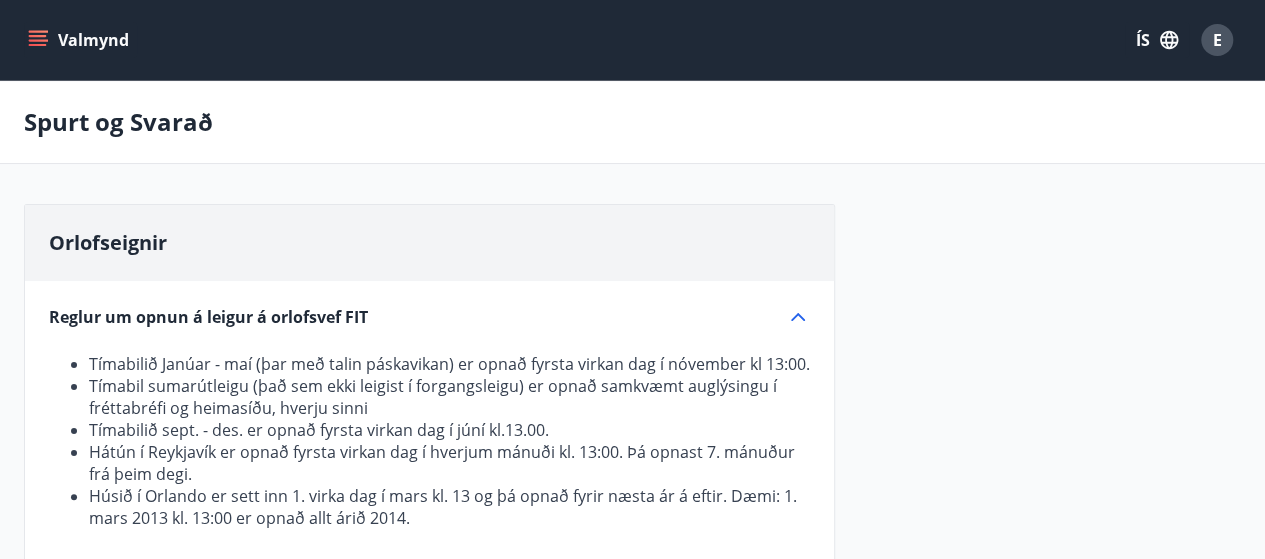 click 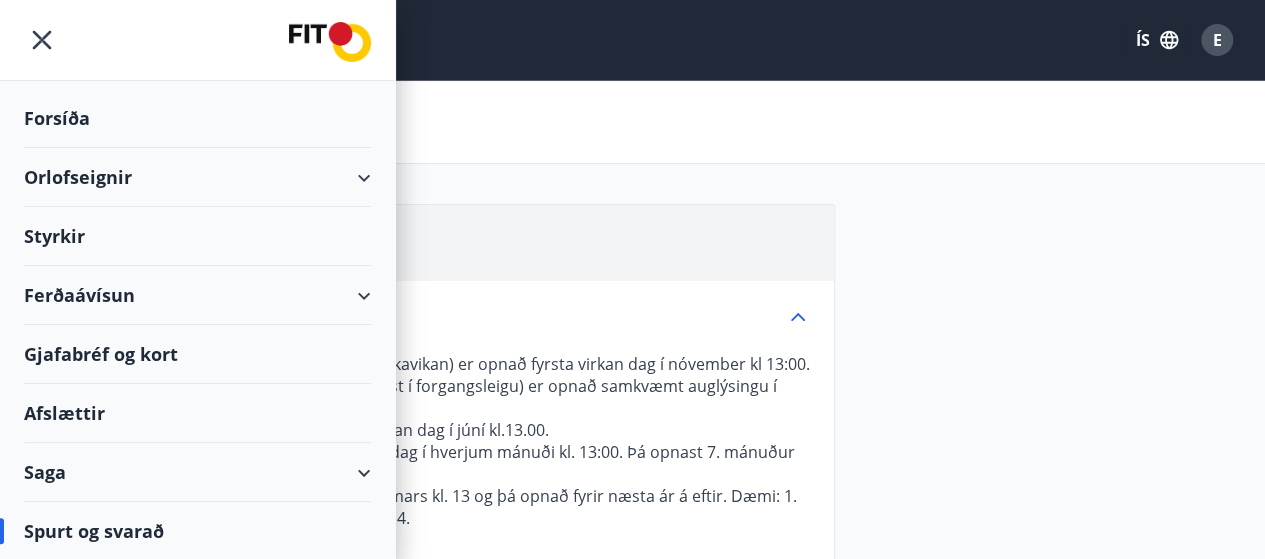 click on "Ferðaávísun" at bounding box center [197, 295] 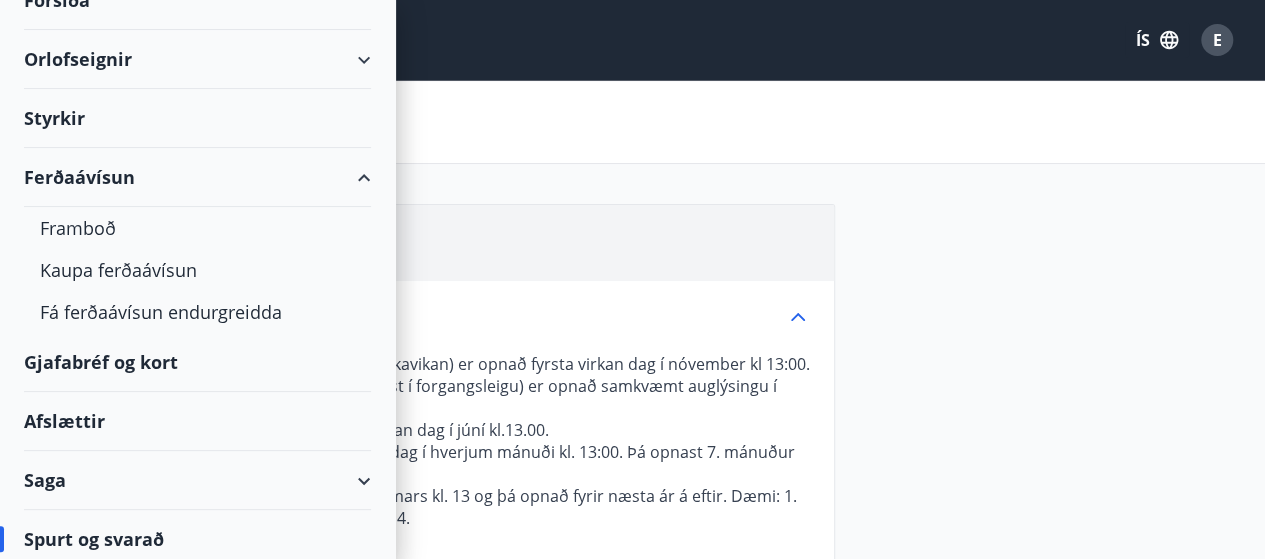scroll, scrollTop: 124, scrollLeft: 0, axis: vertical 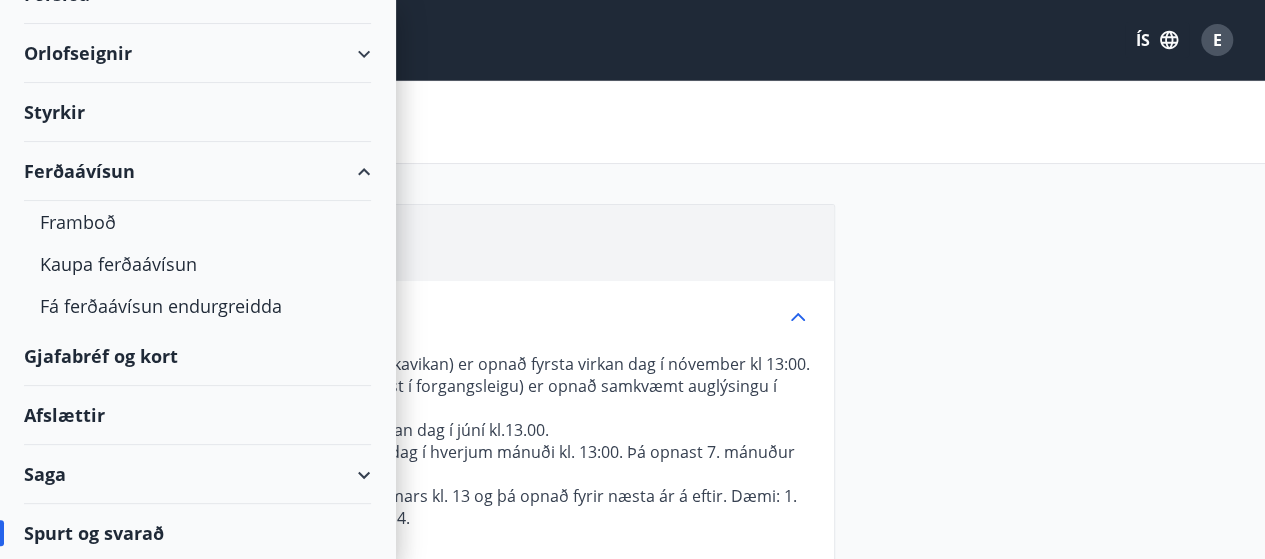 click on "Orlofseignir" at bounding box center [197, 53] 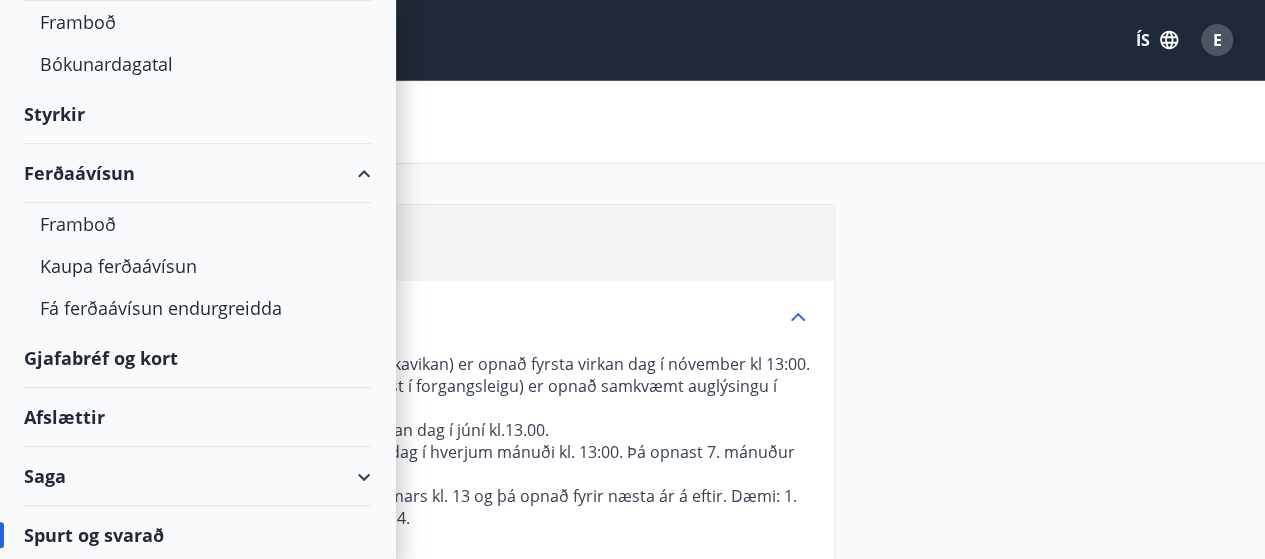 scroll, scrollTop: 208, scrollLeft: 0, axis: vertical 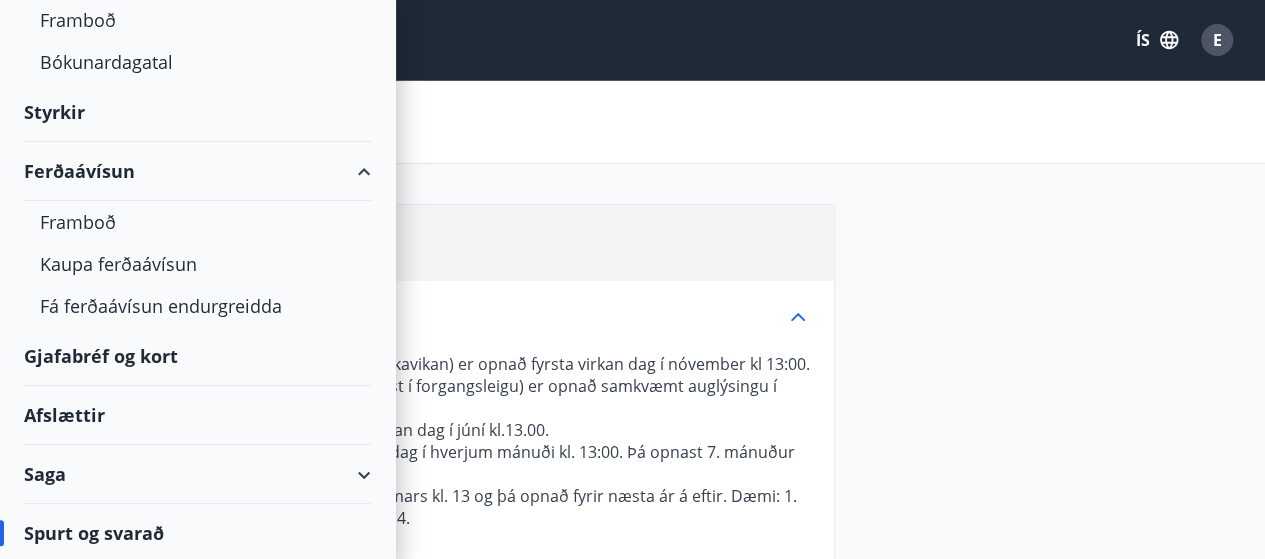 click on "Saga" at bounding box center [197, 474] 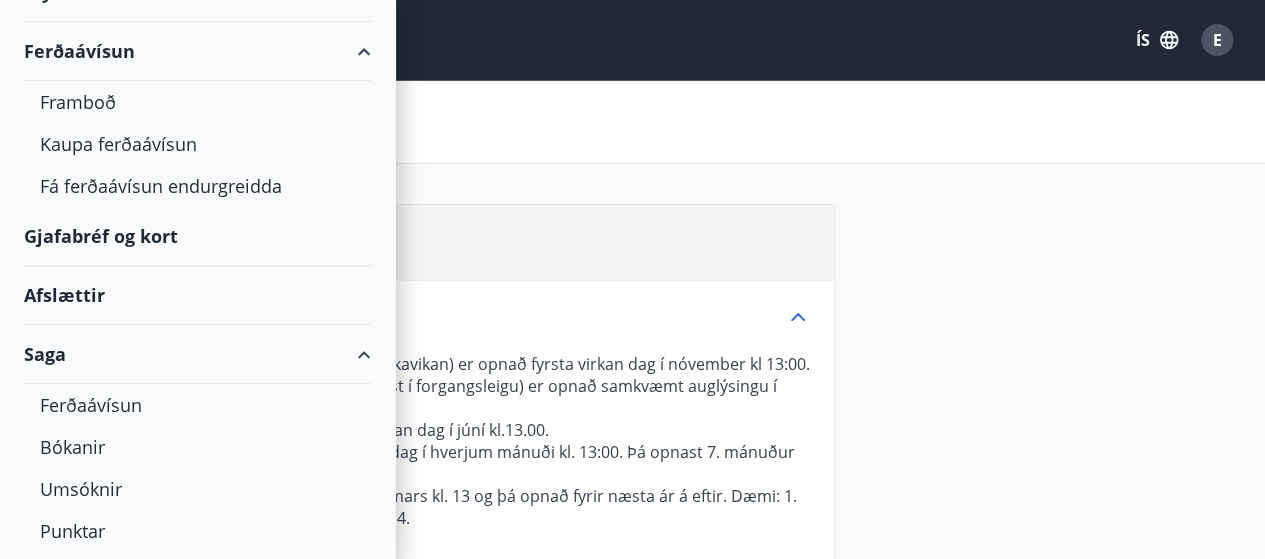 scroll, scrollTop: 502, scrollLeft: 0, axis: vertical 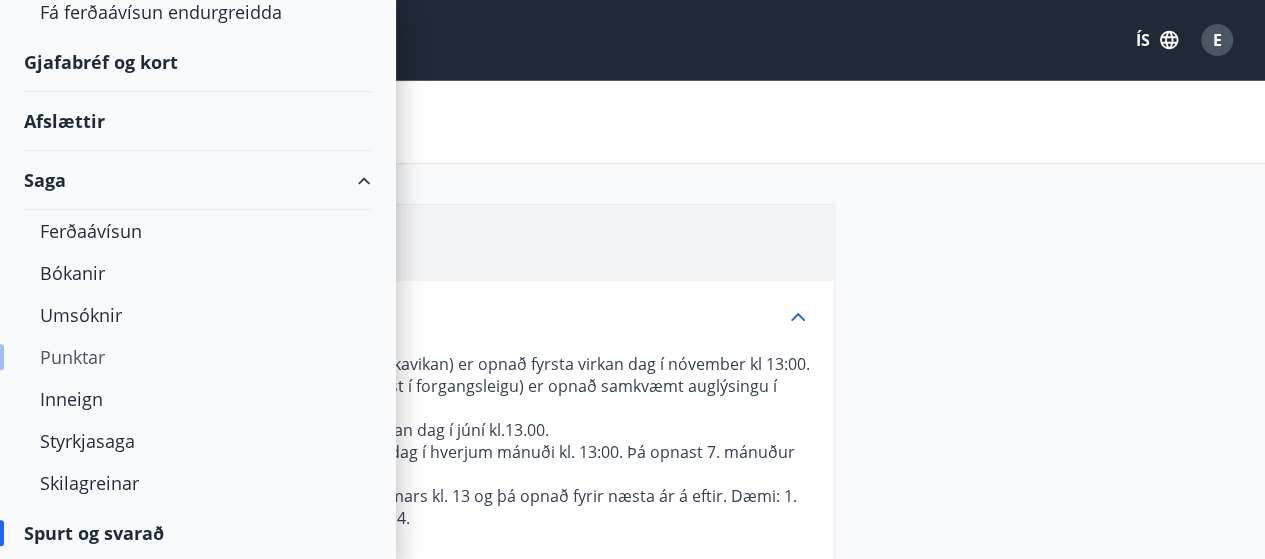 click on "Punktar" at bounding box center (197, 357) 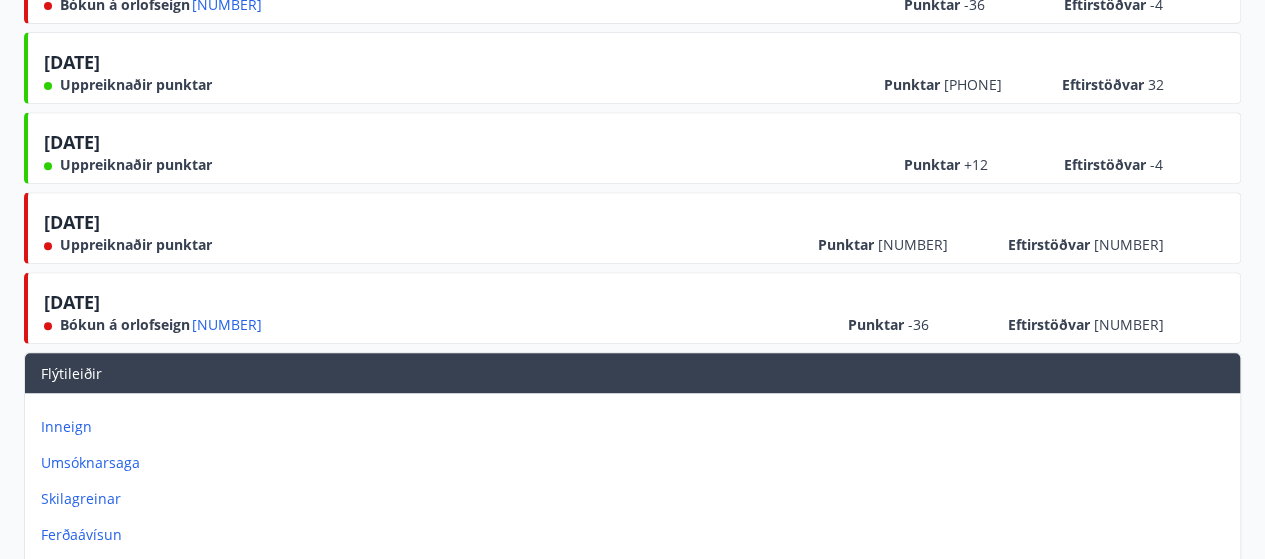 scroll, scrollTop: 0, scrollLeft: 0, axis: both 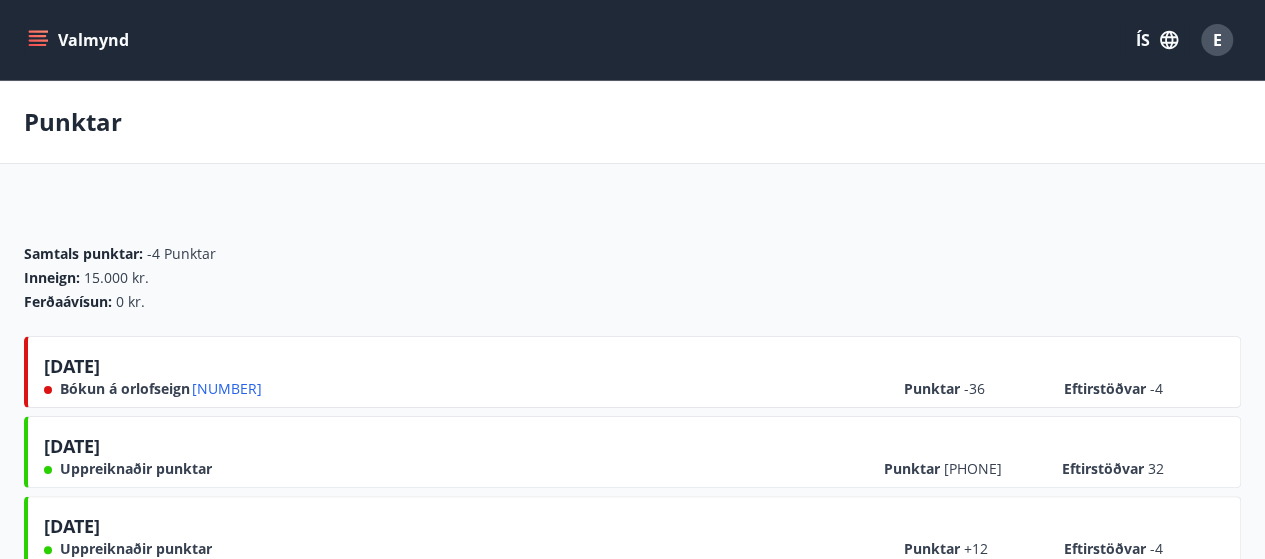click 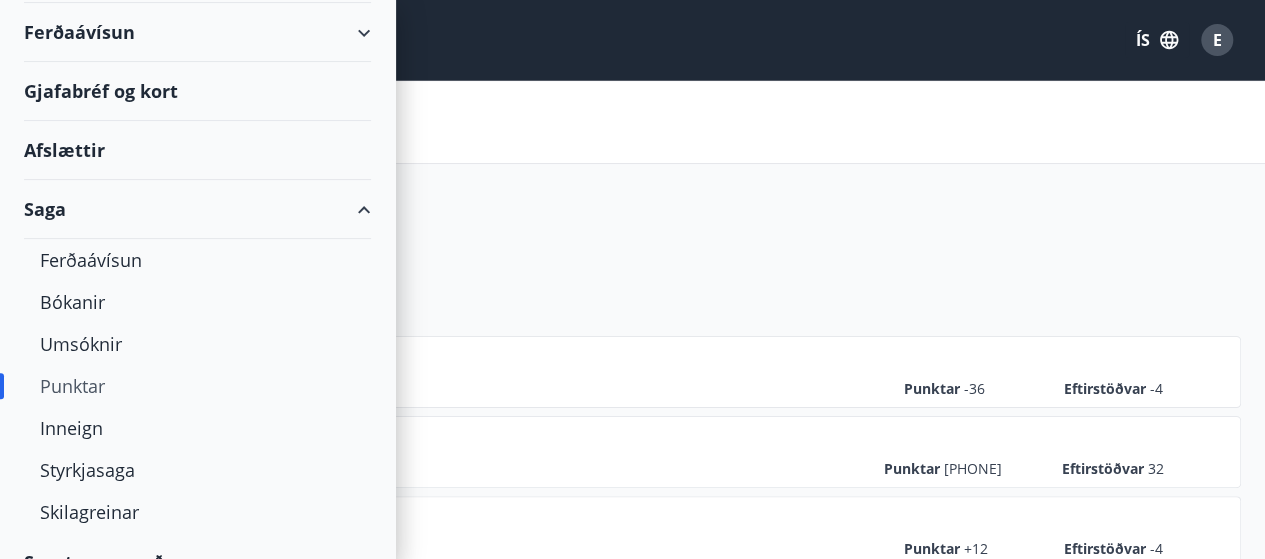 scroll, scrollTop: 292, scrollLeft: 0, axis: vertical 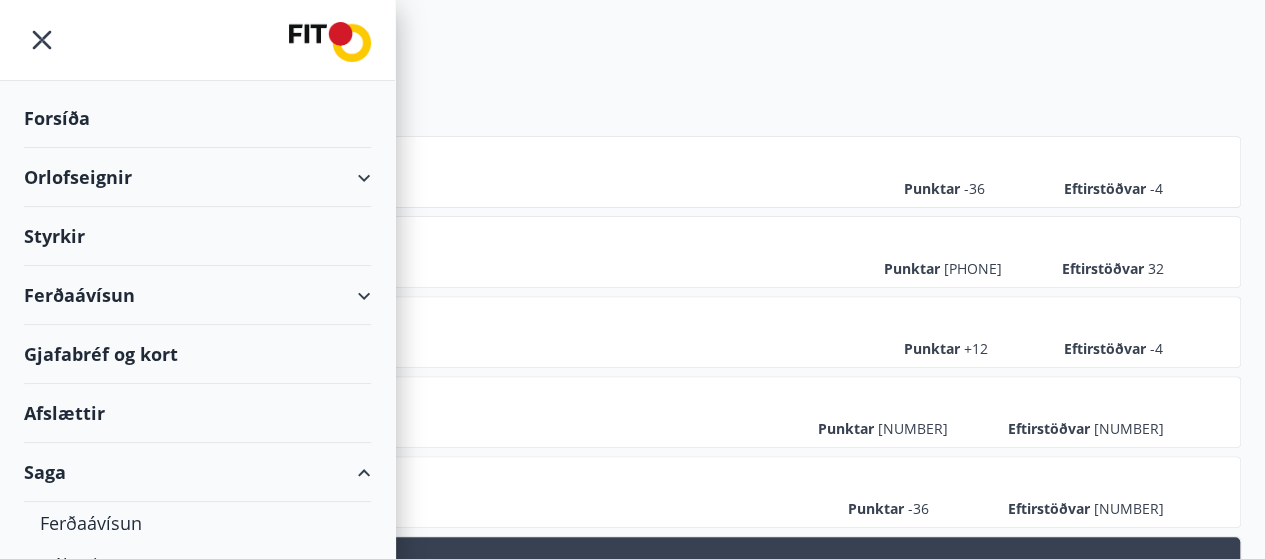 click on "Orlofseignir" at bounding box center [197, 177] 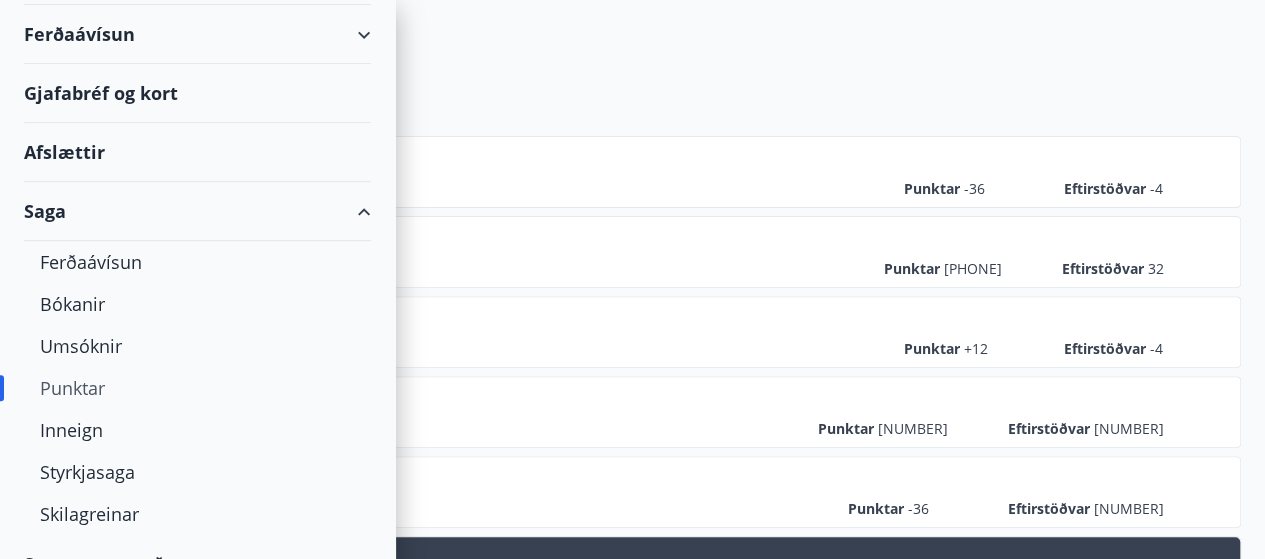 scroll, scrollTop: 376, scrollLeft: 0, axis: vertical 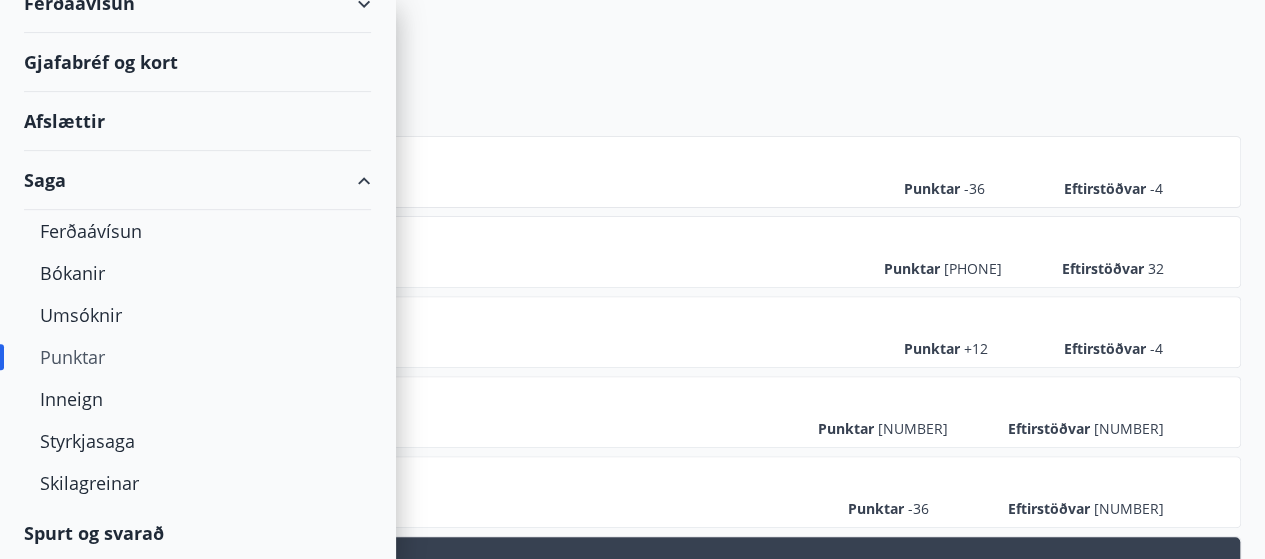 click on "Spurt og svarað" at bounding box center (197, 533) 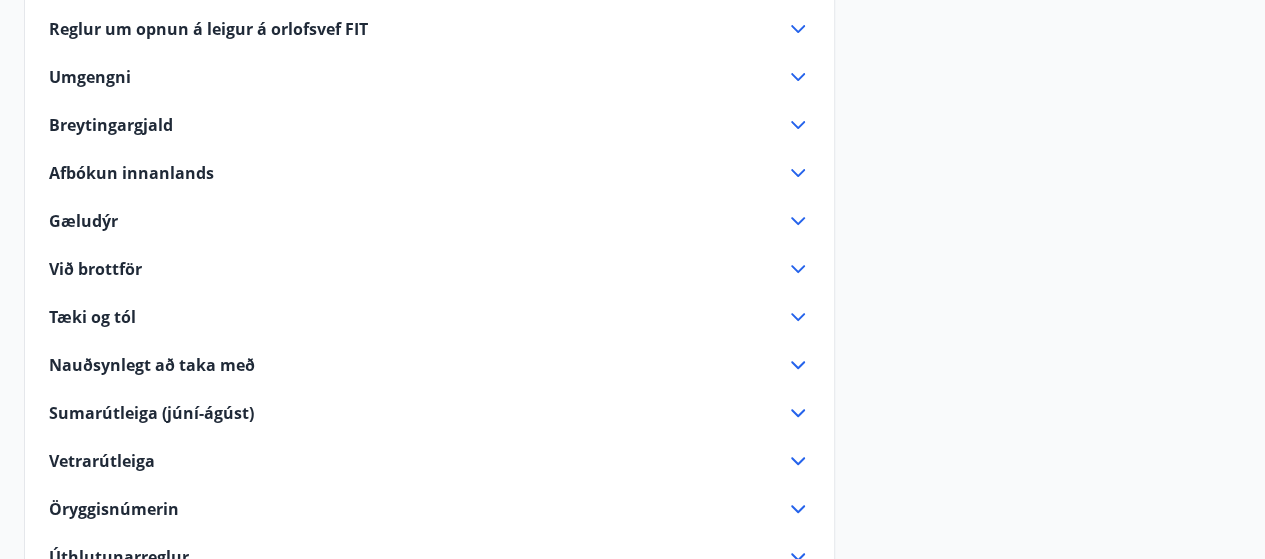 scroll, scrollTop: 200, scrollLeft: 0, axis: vertical 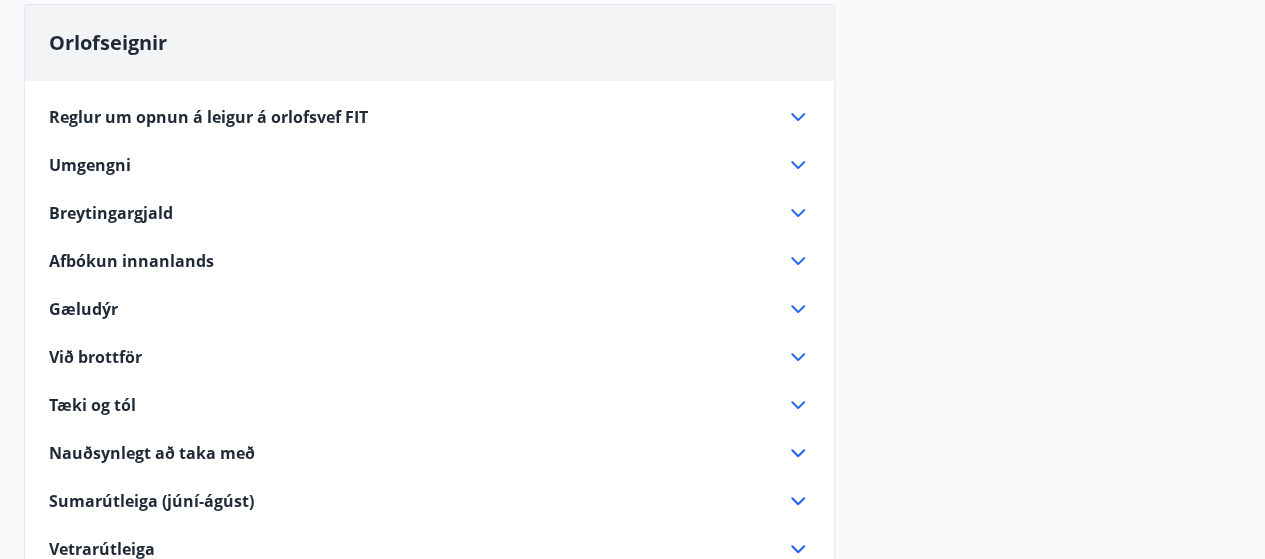 click 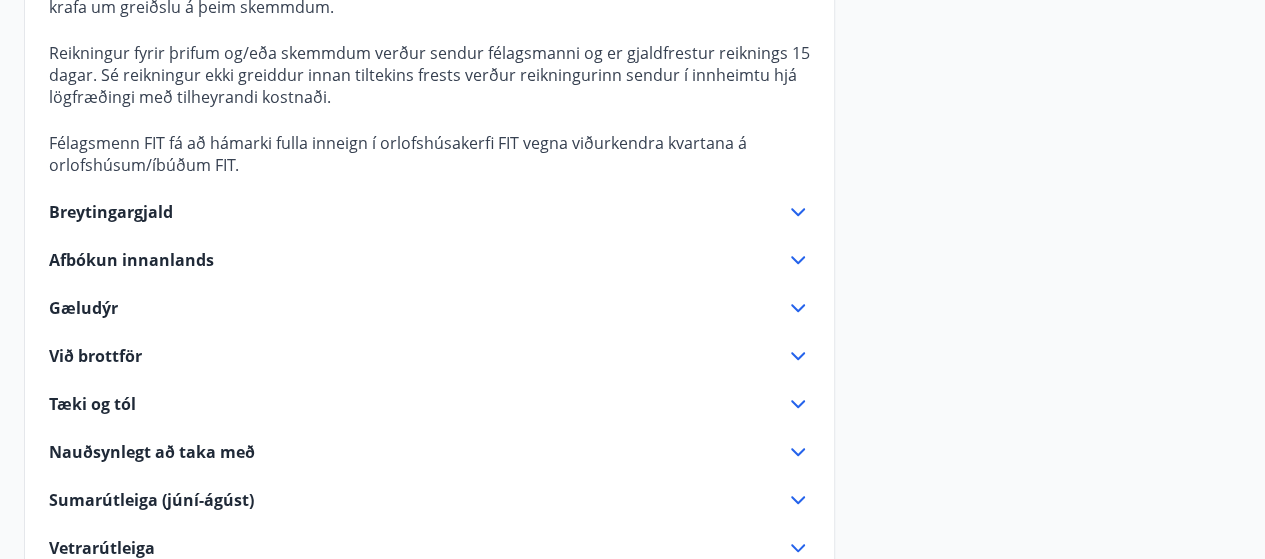 scroll, scrollTop: 600, scrollLeft: 0, axis: vertical 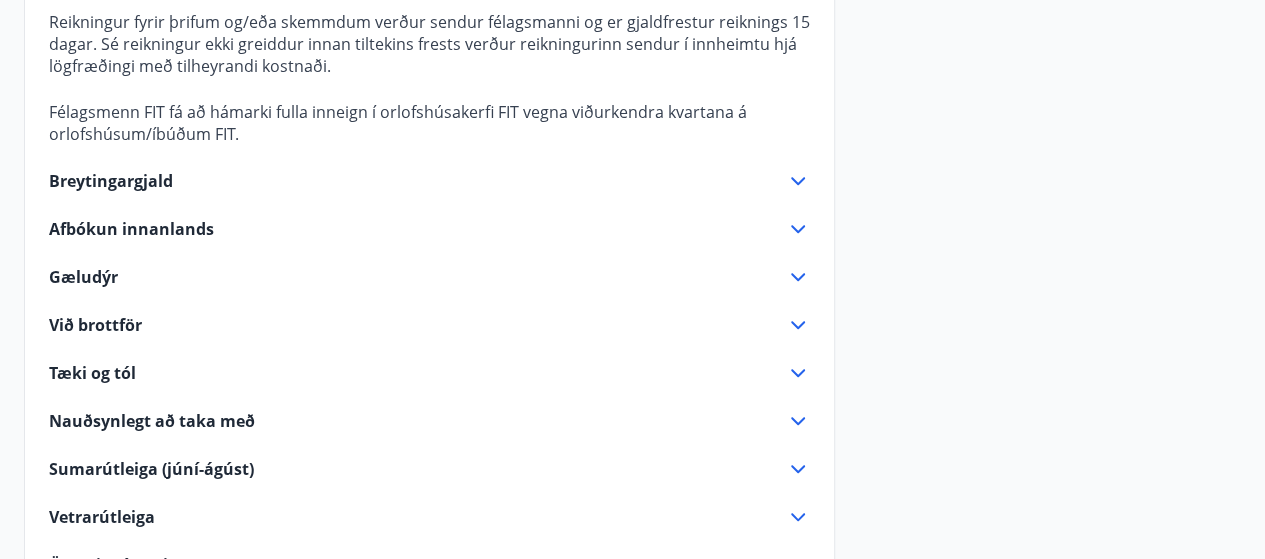 click 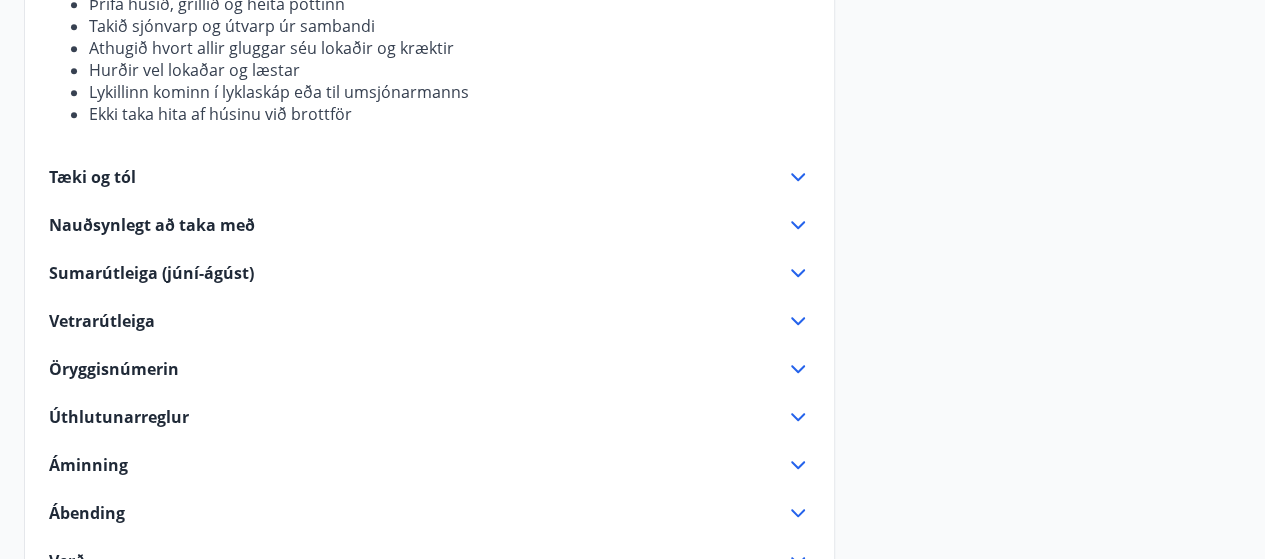 click 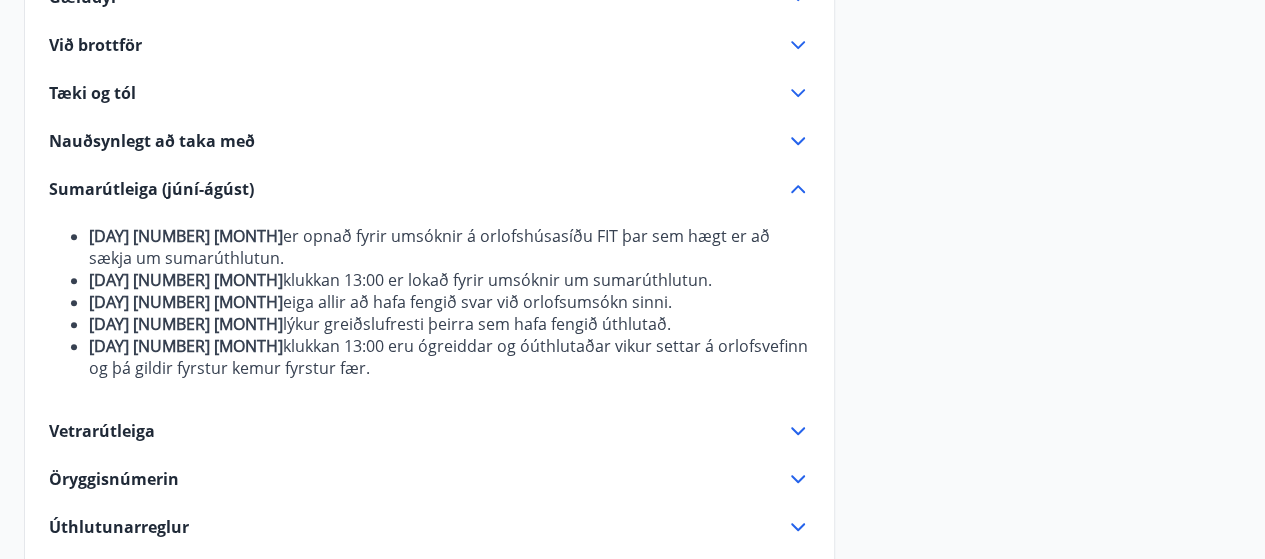 scroll, scrollTop: 400, scrollLeft: 0, axis: vertical 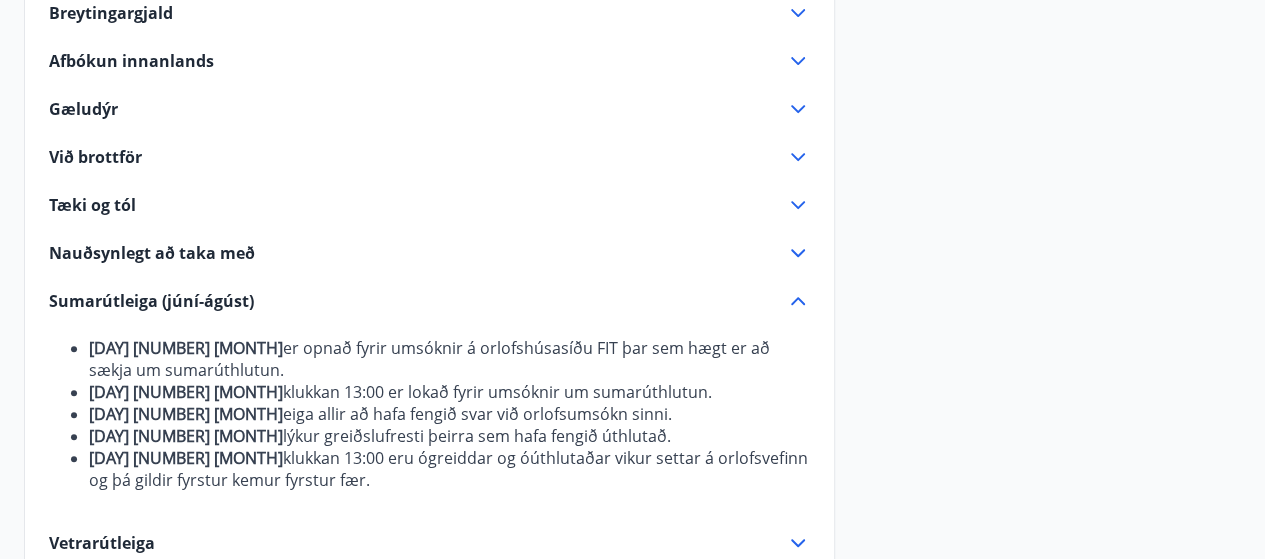 click 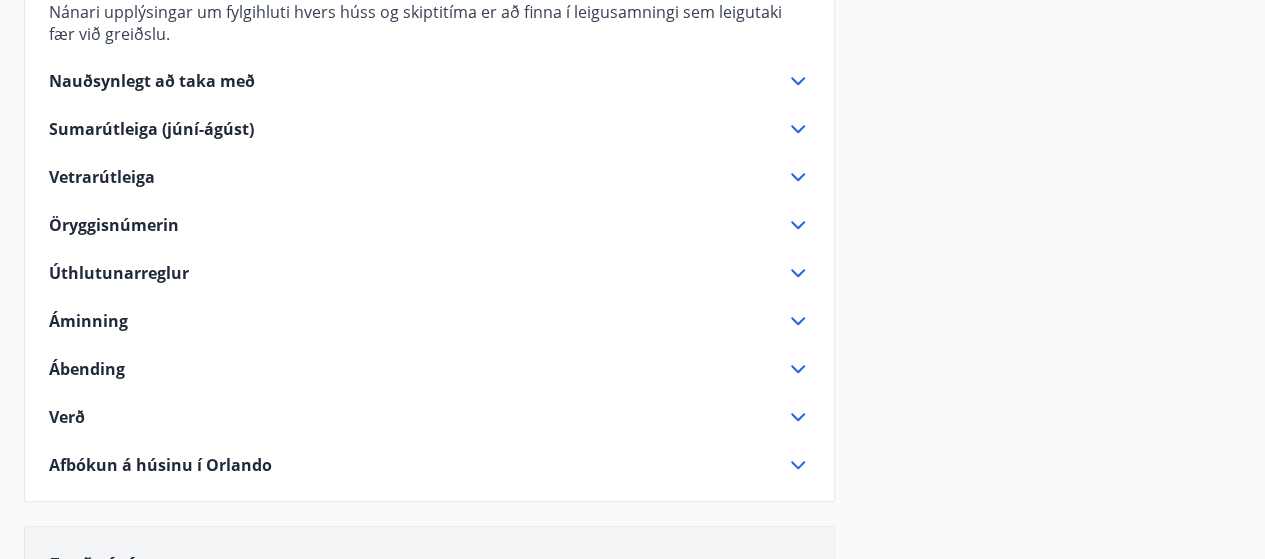 scroll, scrollTop: 700, scrollLeft: 0, axis: vertical 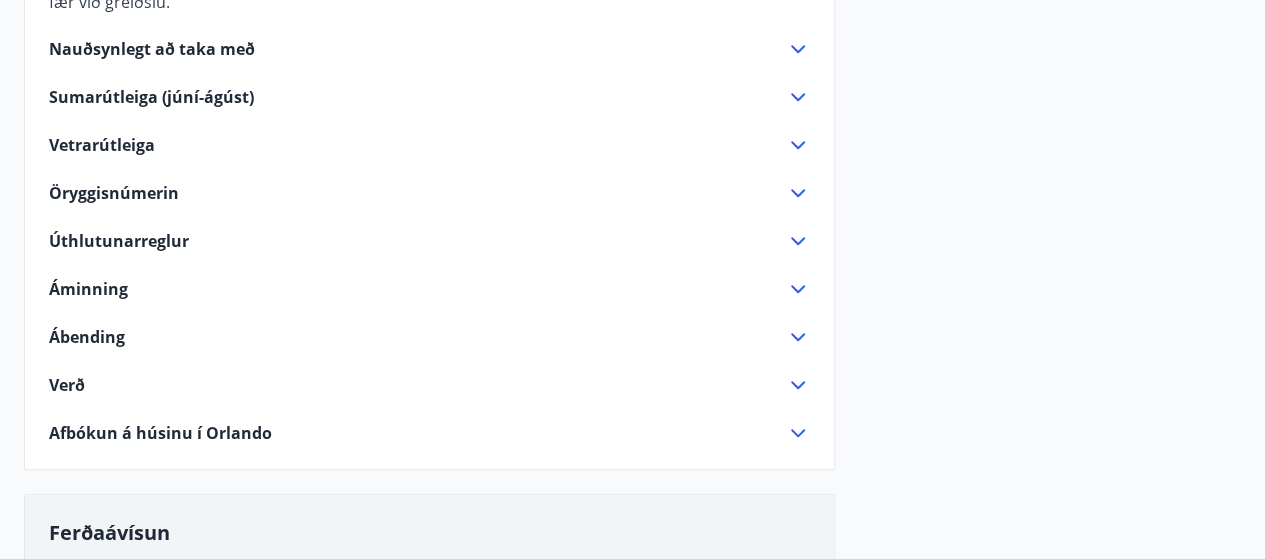 click 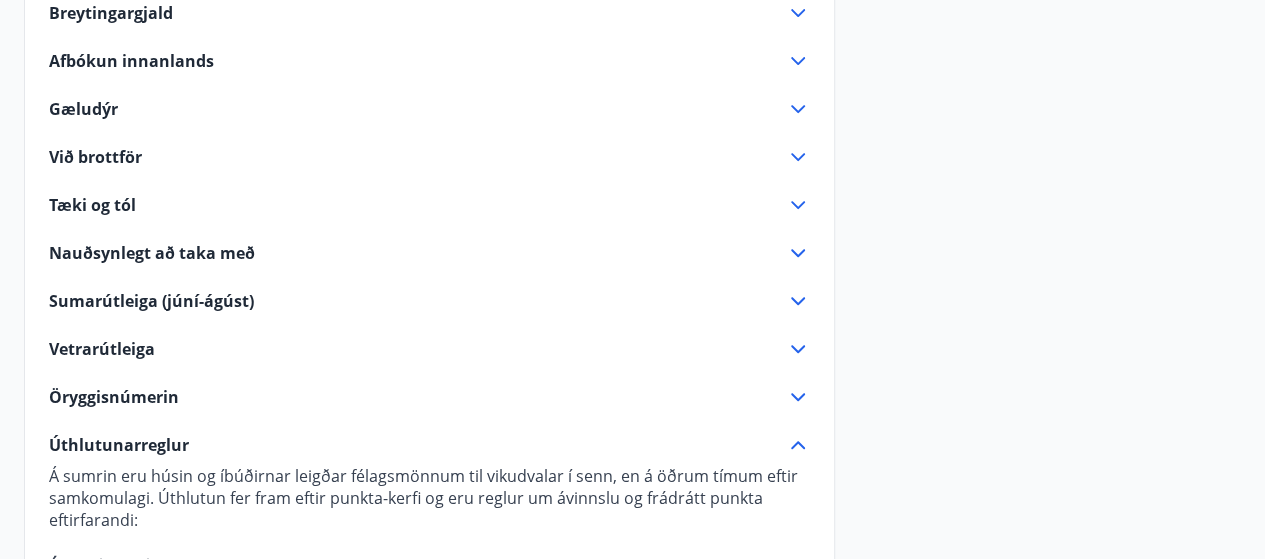 scroll, scrollTop: 0, scrollLeft: 0, axis: both 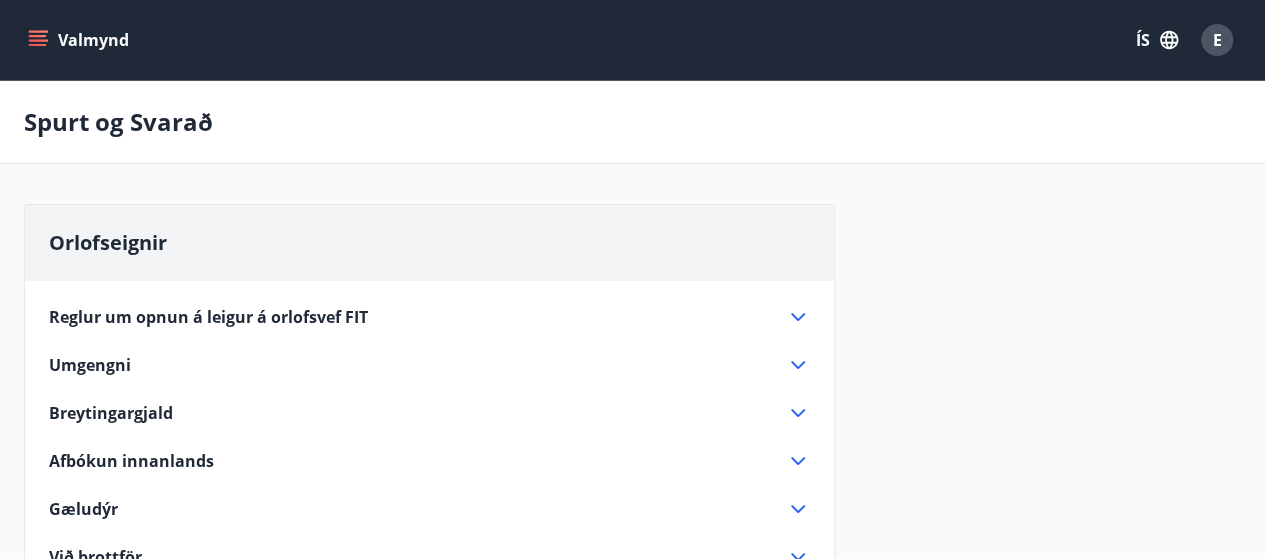 click on "Valmynd" at bounding box center (80, 40) 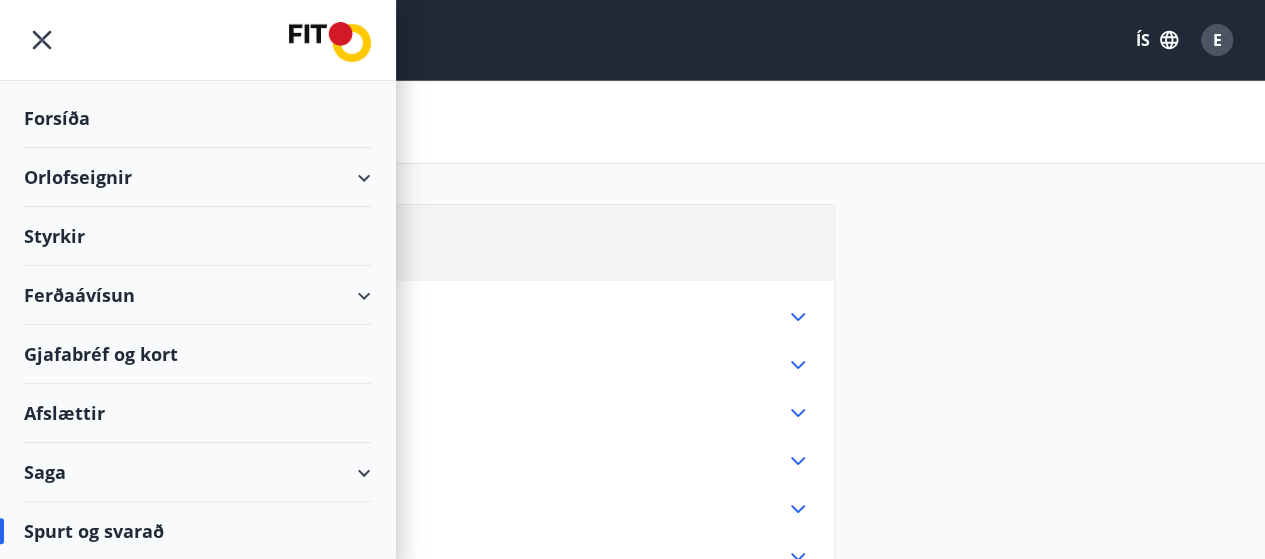click on "Orlofseignir" at bounding box center (197, 177) 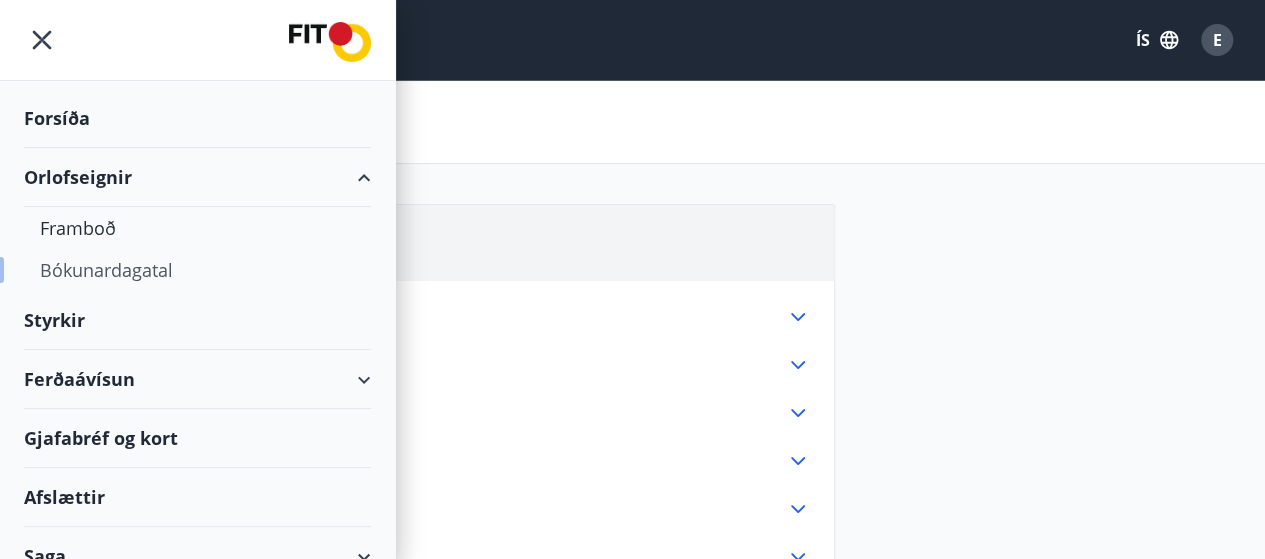 click on "Bókunardagatal" at bounding box center [197, 270] 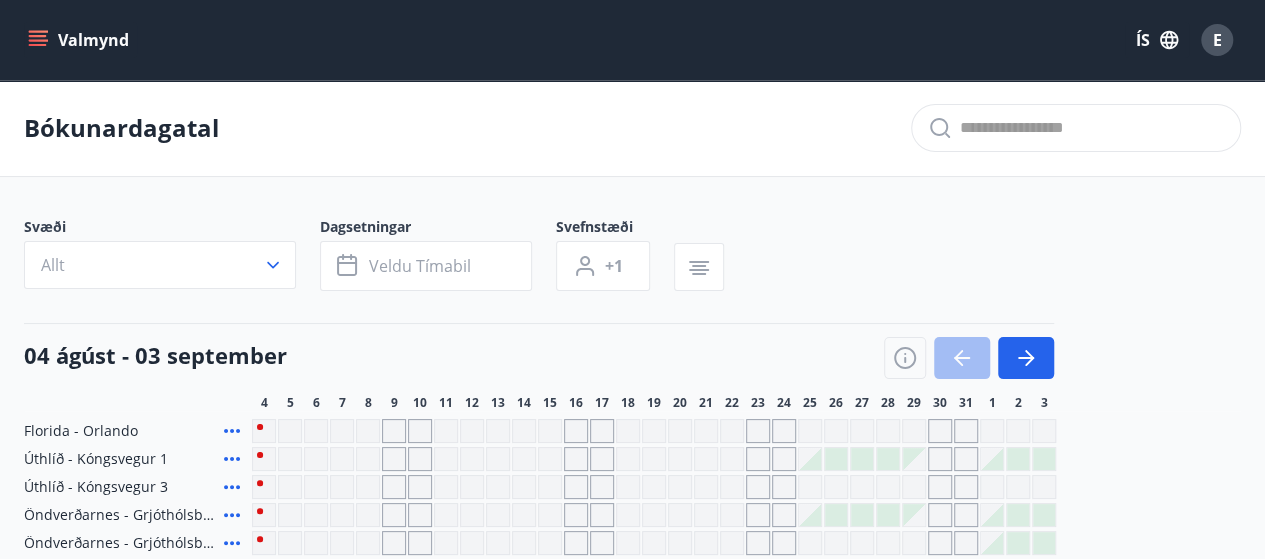 click on "Bókunardagatal" at bounding box center (632, 128) 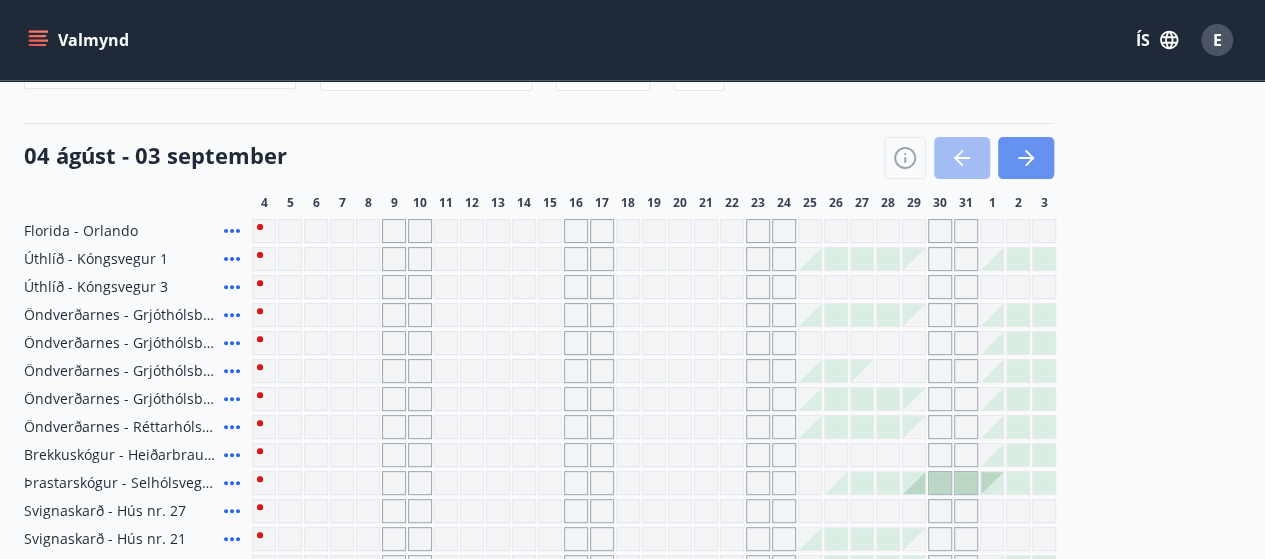 drag, startPoint x: 1036, startPoint y: 155, endPoint x: 1220, endPoint y: 243, distance: 203.96078 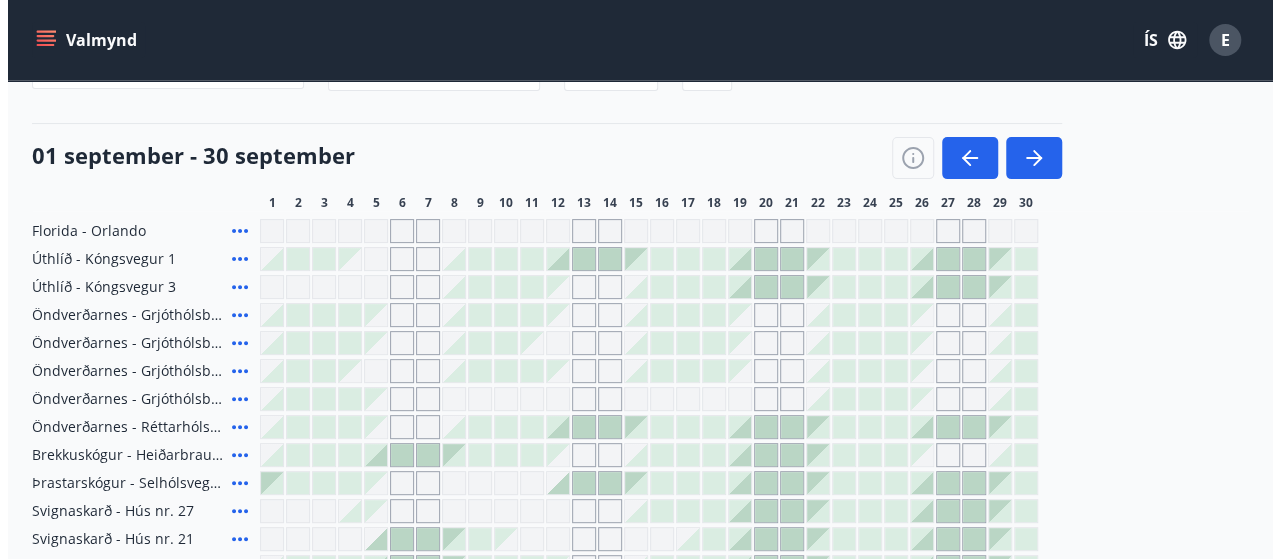 scroll, scrollTop: 0, scrollLeft: 0, axis: both 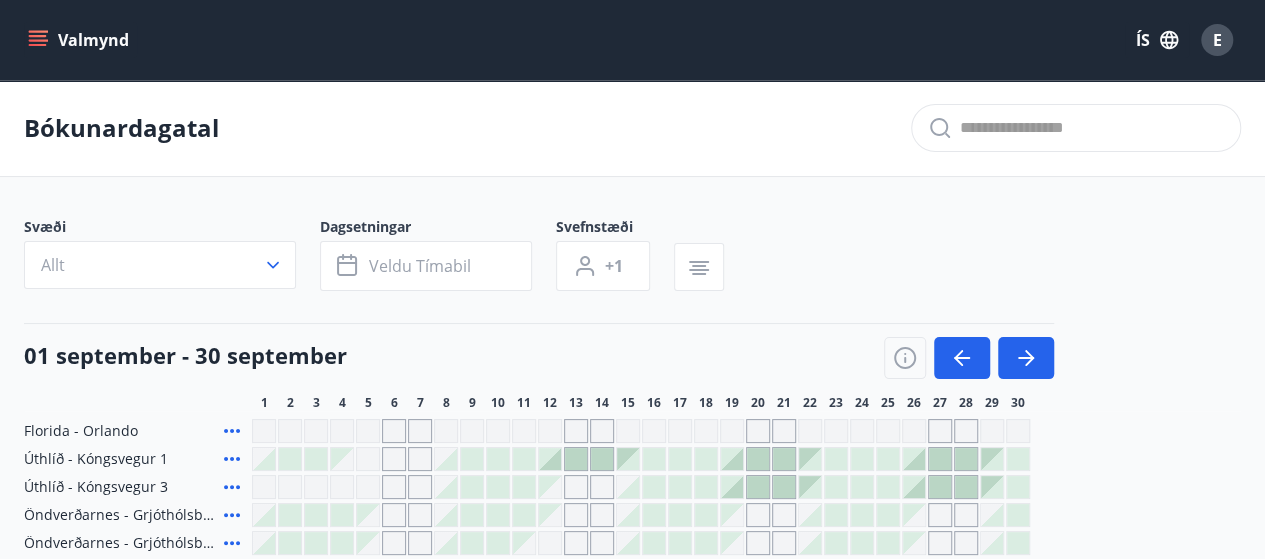click on "E" at bounding box center [1217, 40] 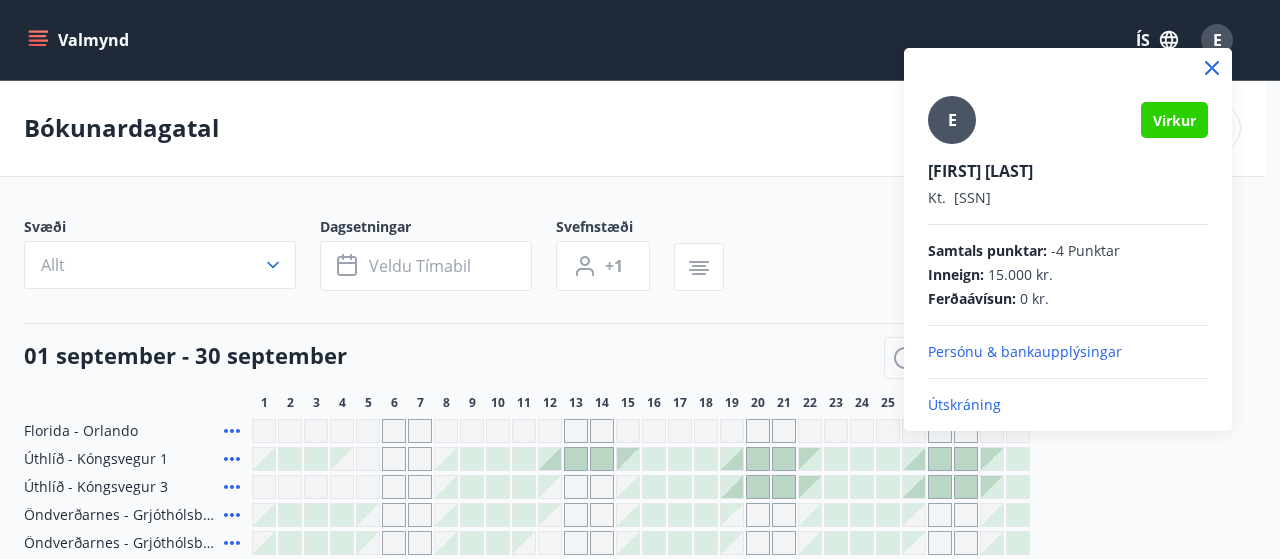 click on "Útskráning" at bounding box center (1068, 405) 